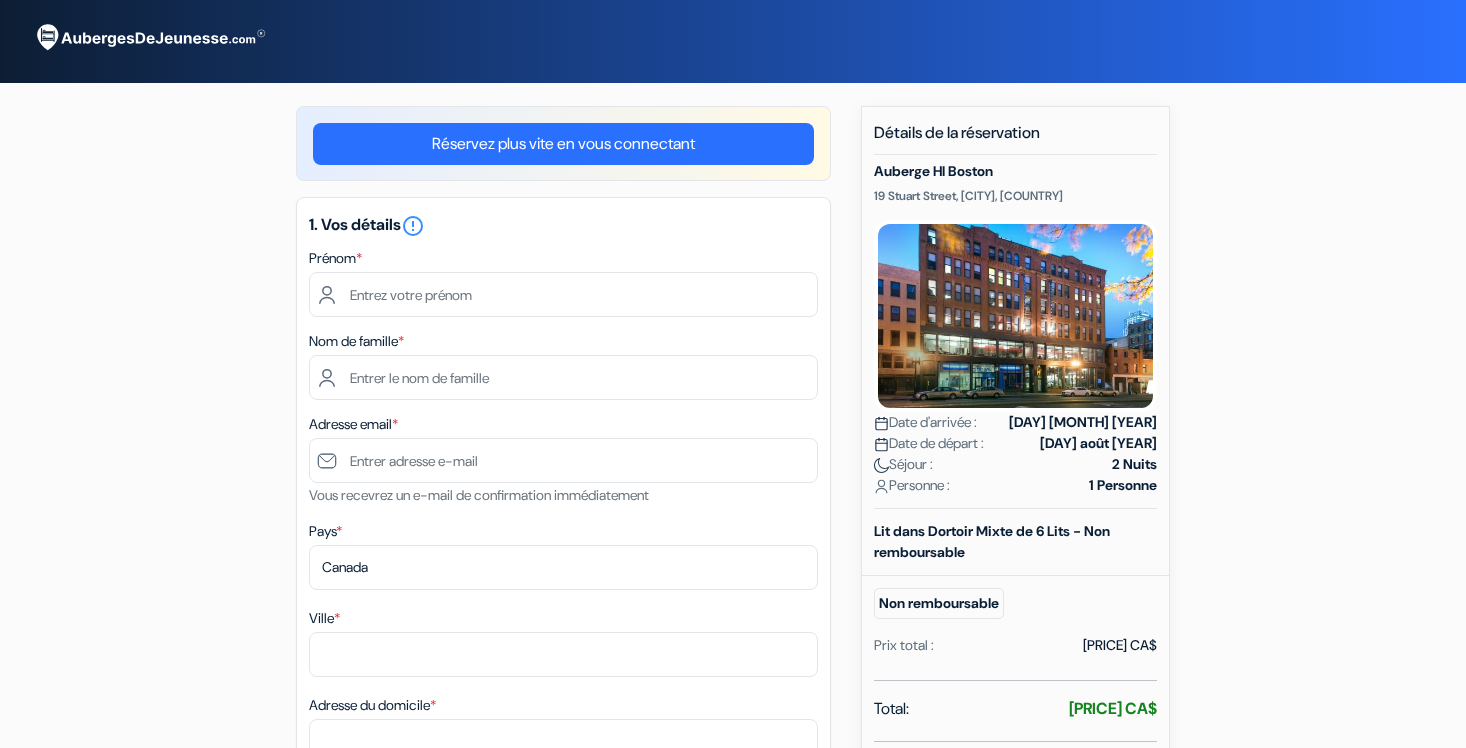 scroll, scrollTop: 0, scrollLeft: 0, axis: both 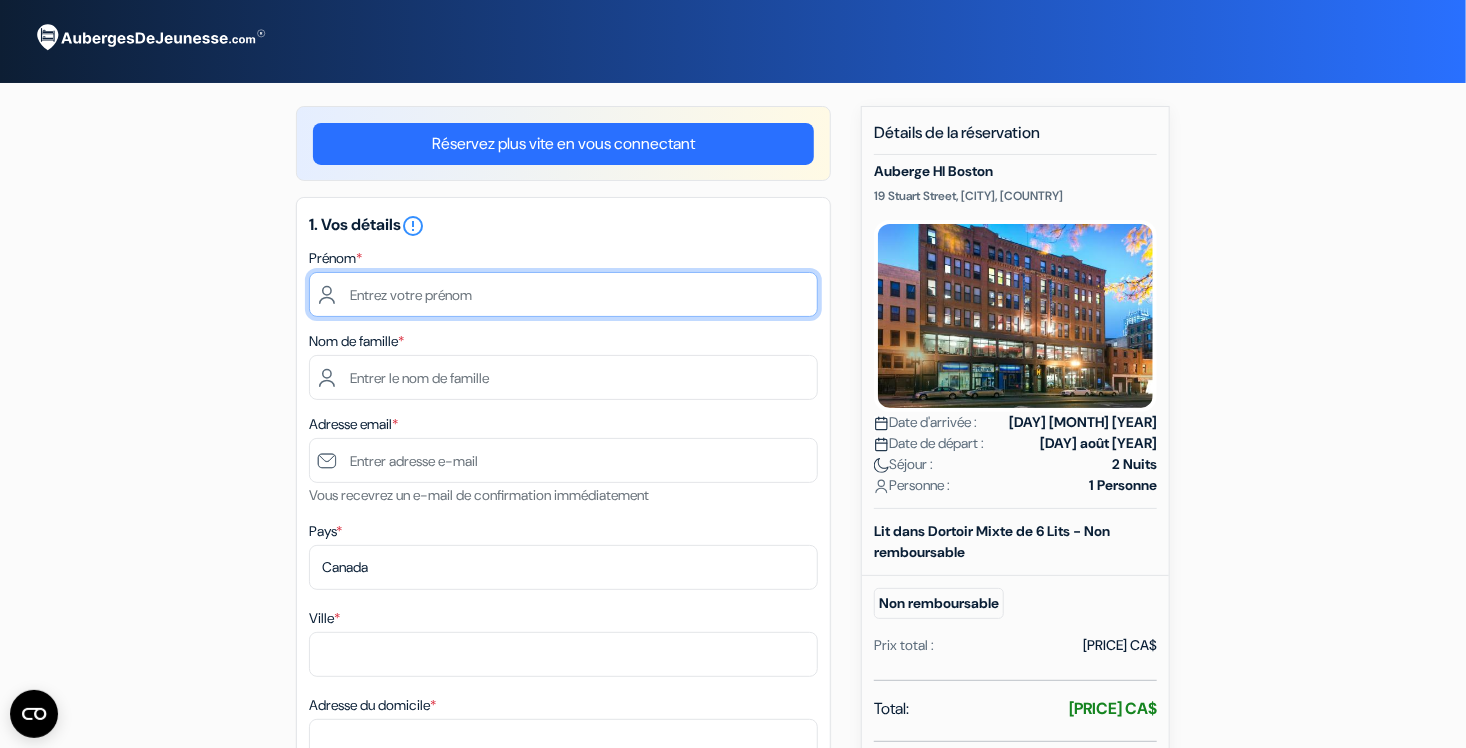 click at bounding box center (563, 294) 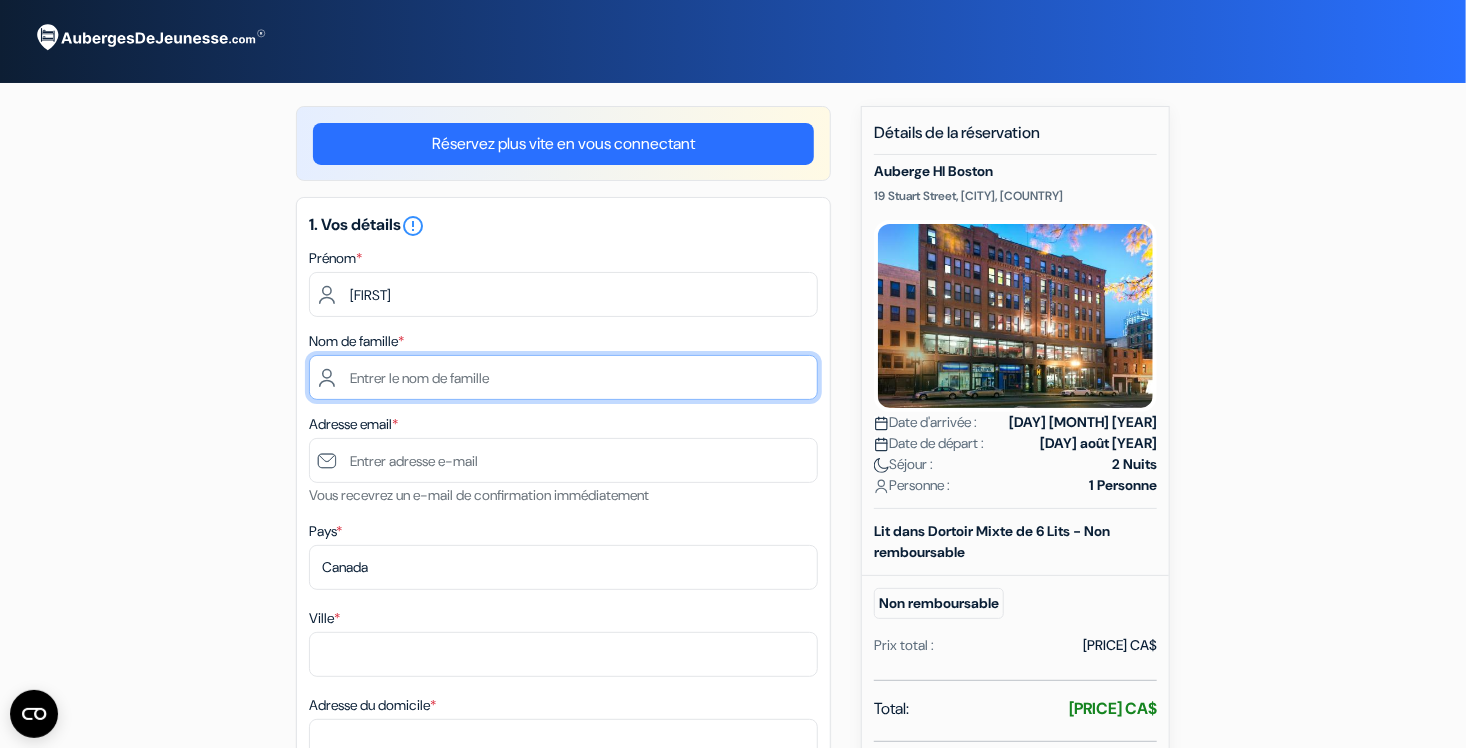 type on "BARTHAS" 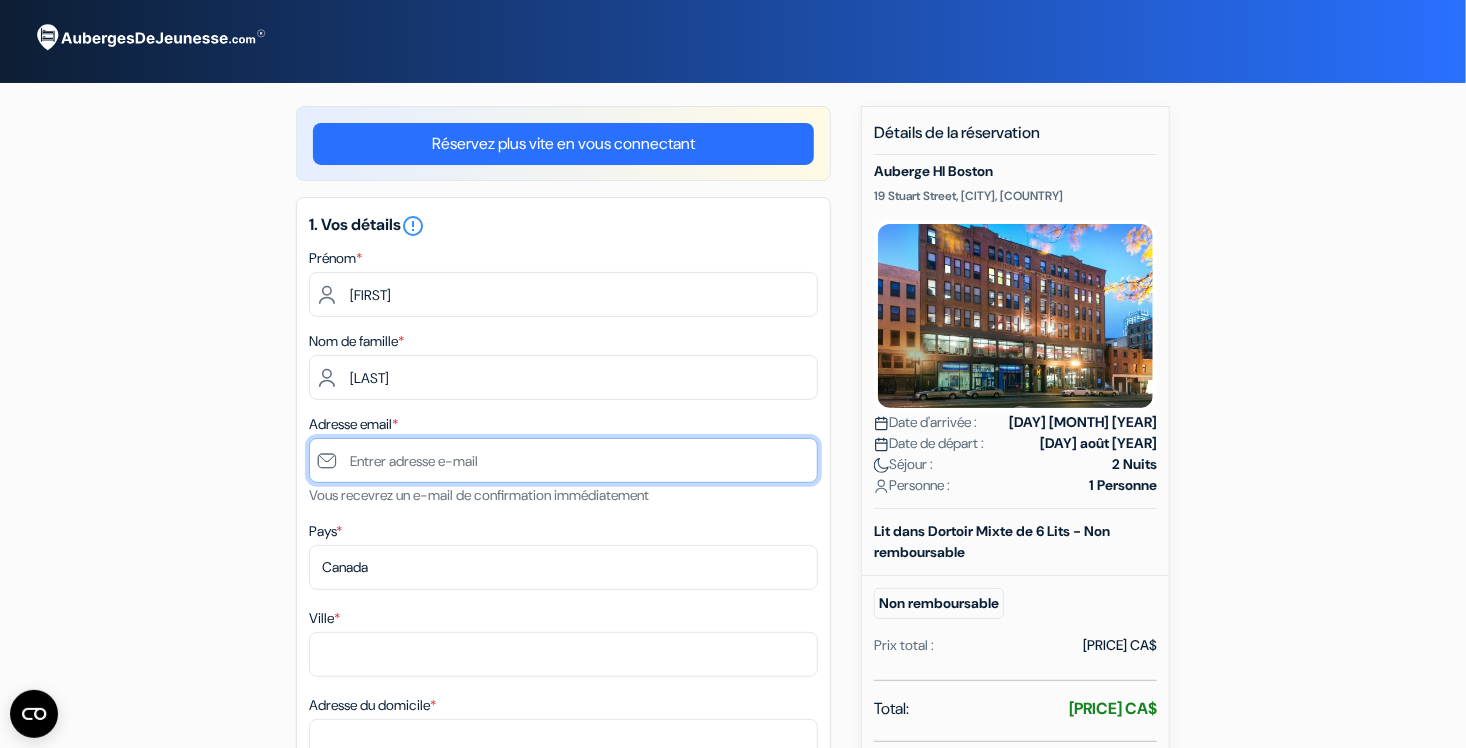 type on "[EMAIL]" 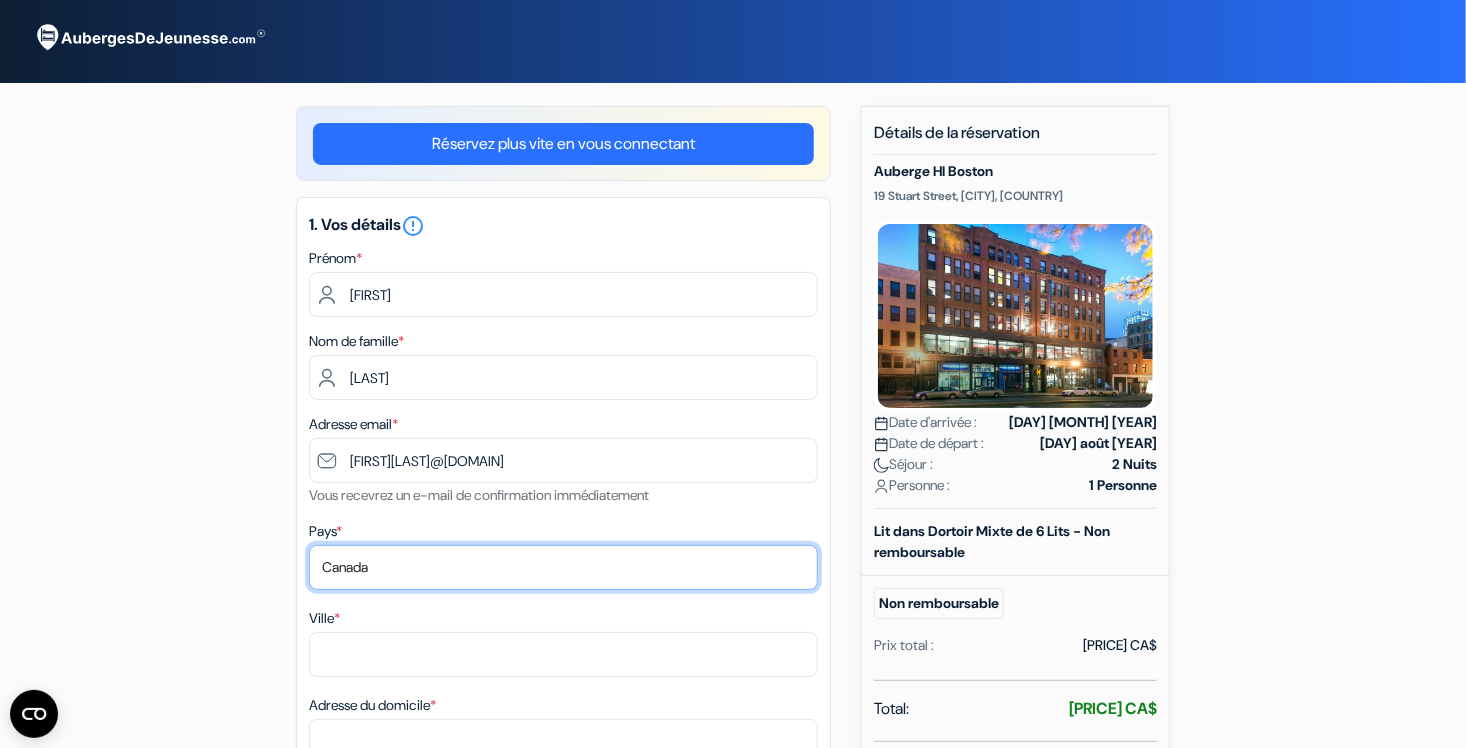 select on "fr" 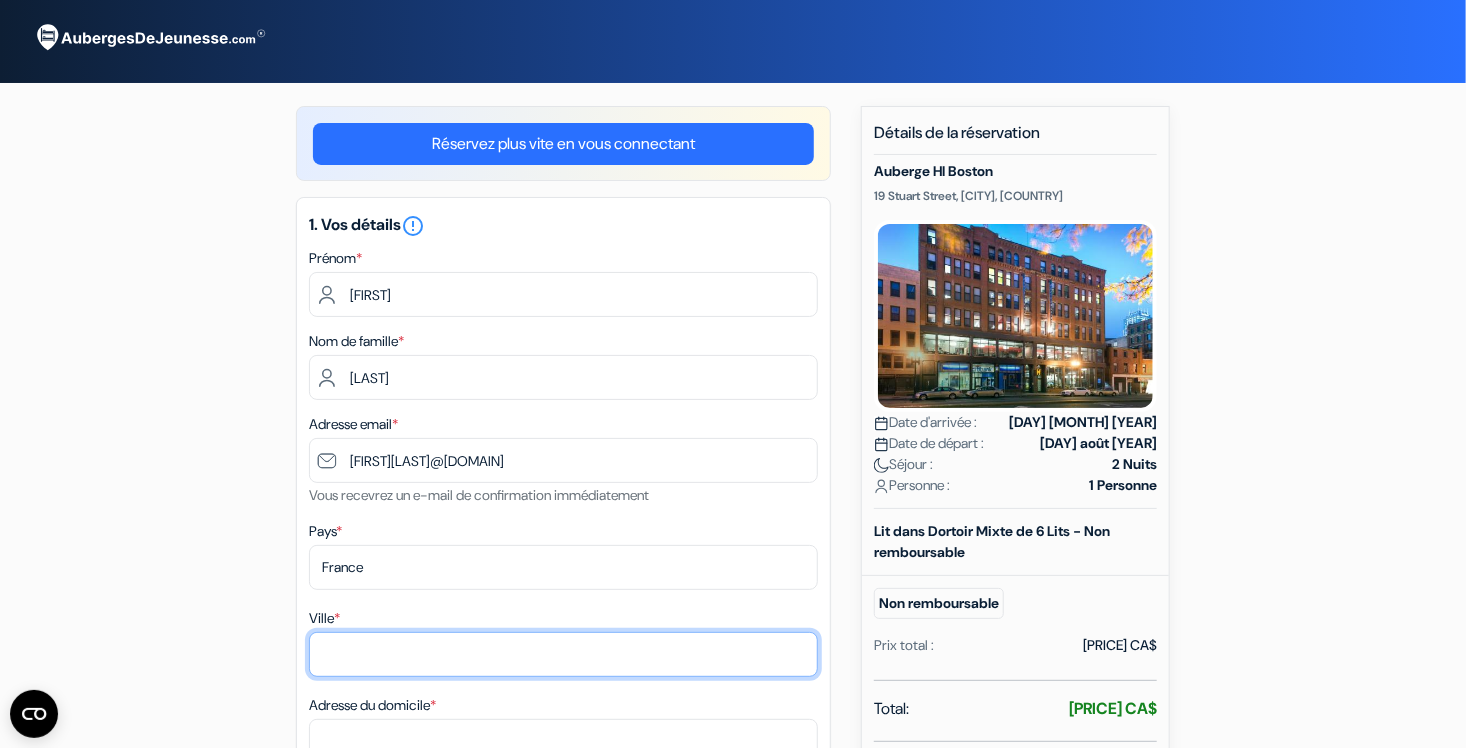 type on "Payrin-Augmontel" 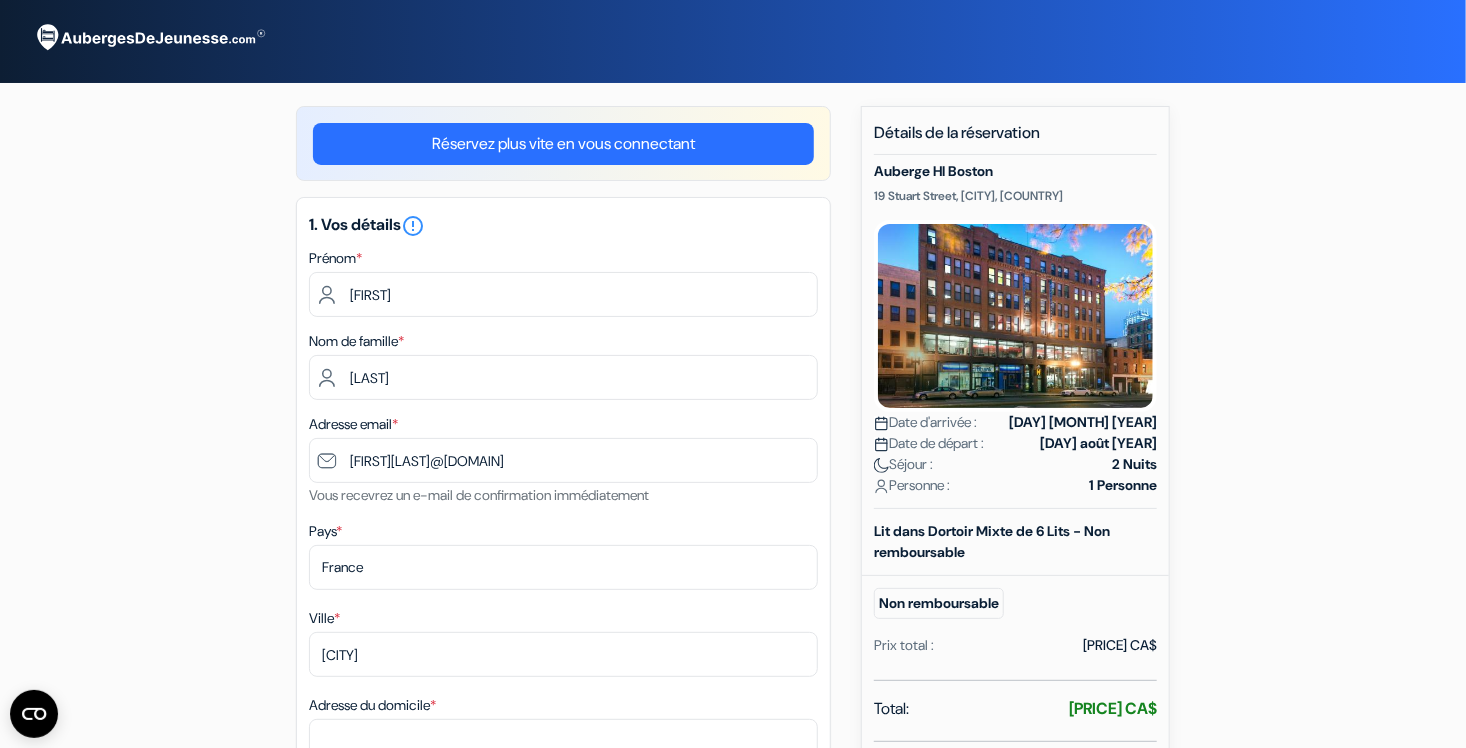 type on "3 allée de l'Embarrade" 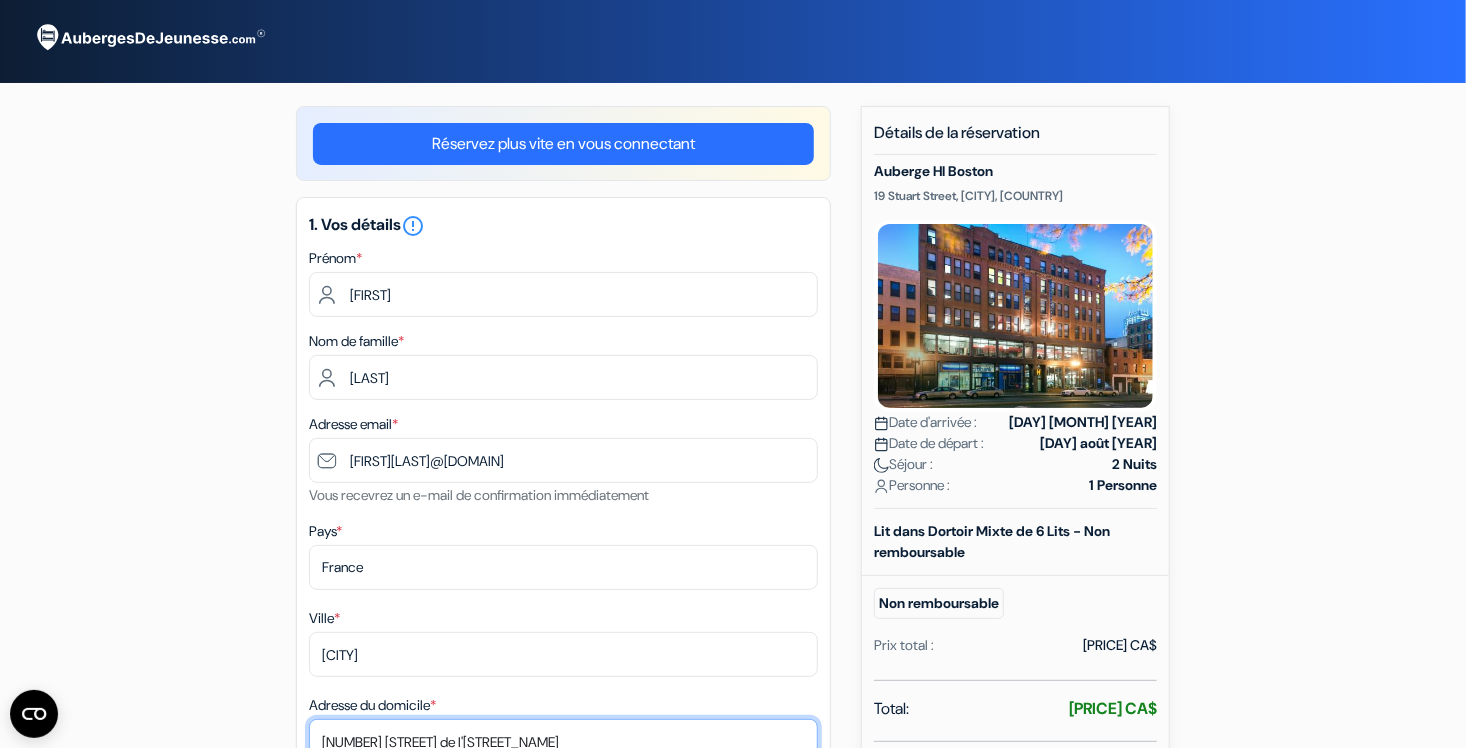 type on "81660" 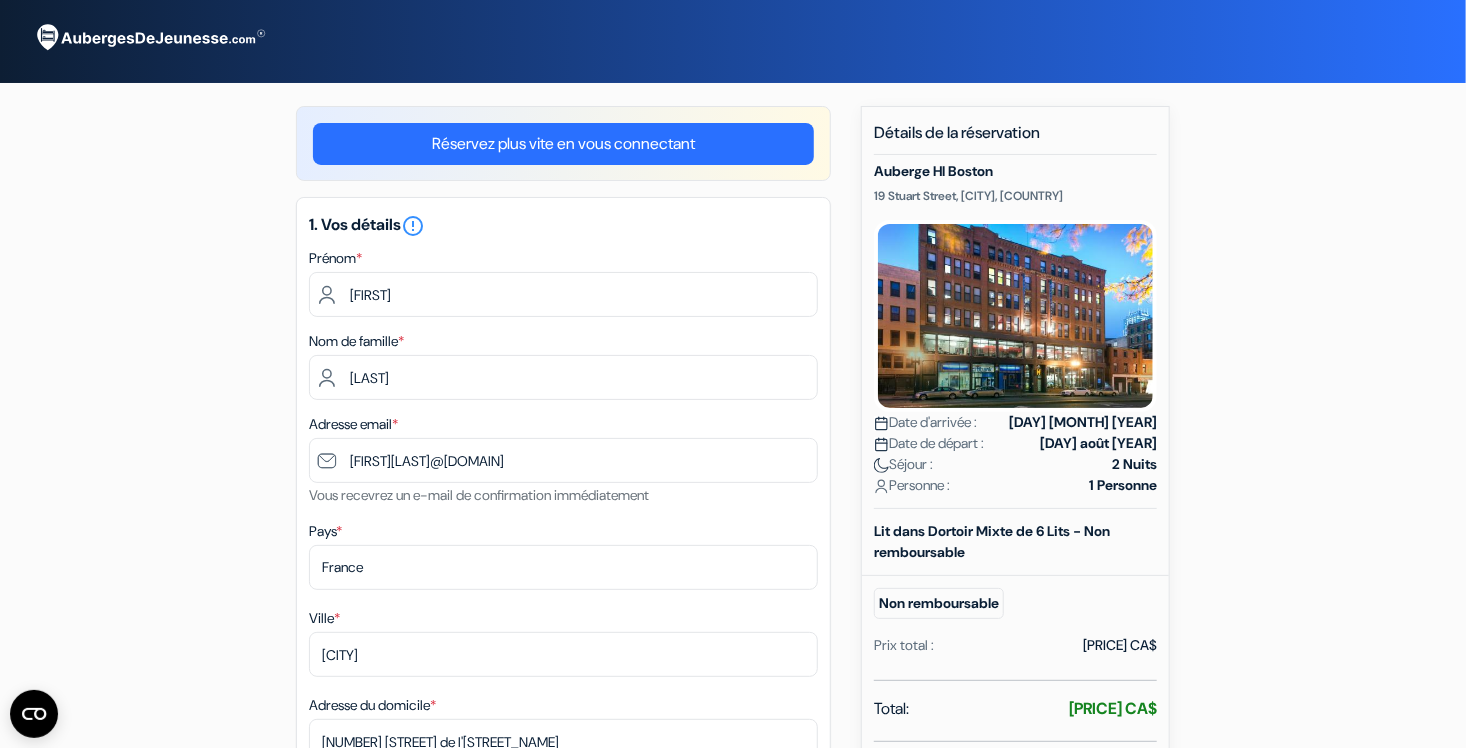 type on "Payrin-Augmontel" 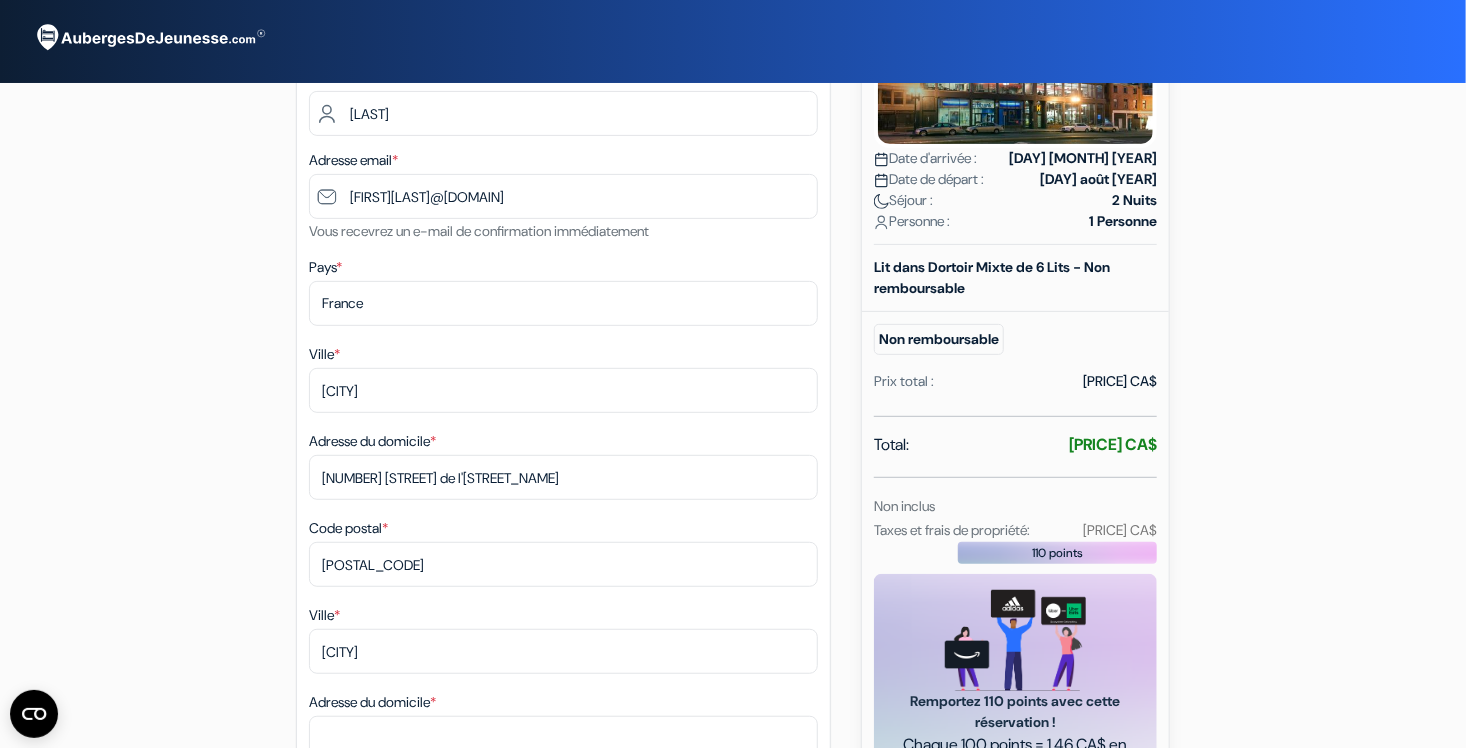 scroll, scrollTop: 300, scrollLeft: 0, axis: vertical 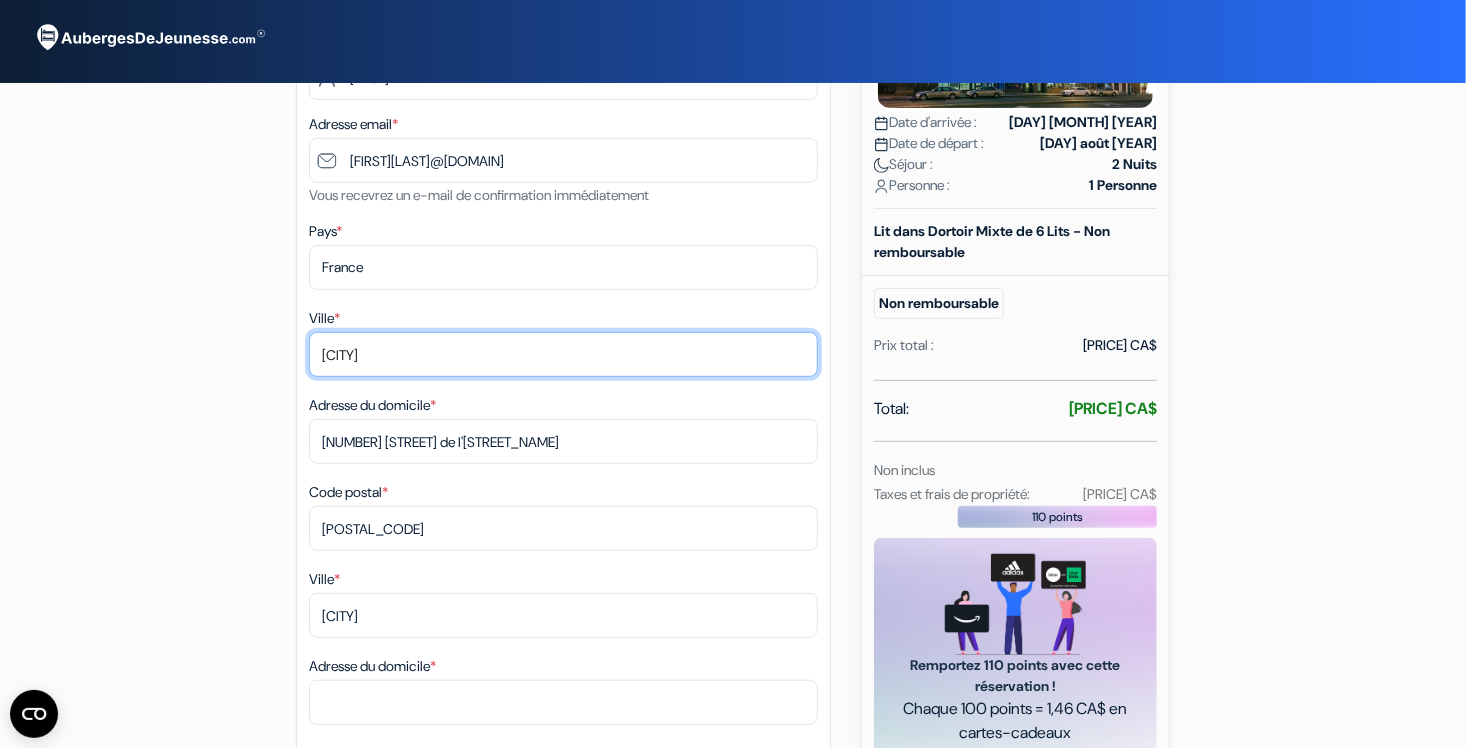click on "Payrin-Augmontel" at bounding box center (563, 354) 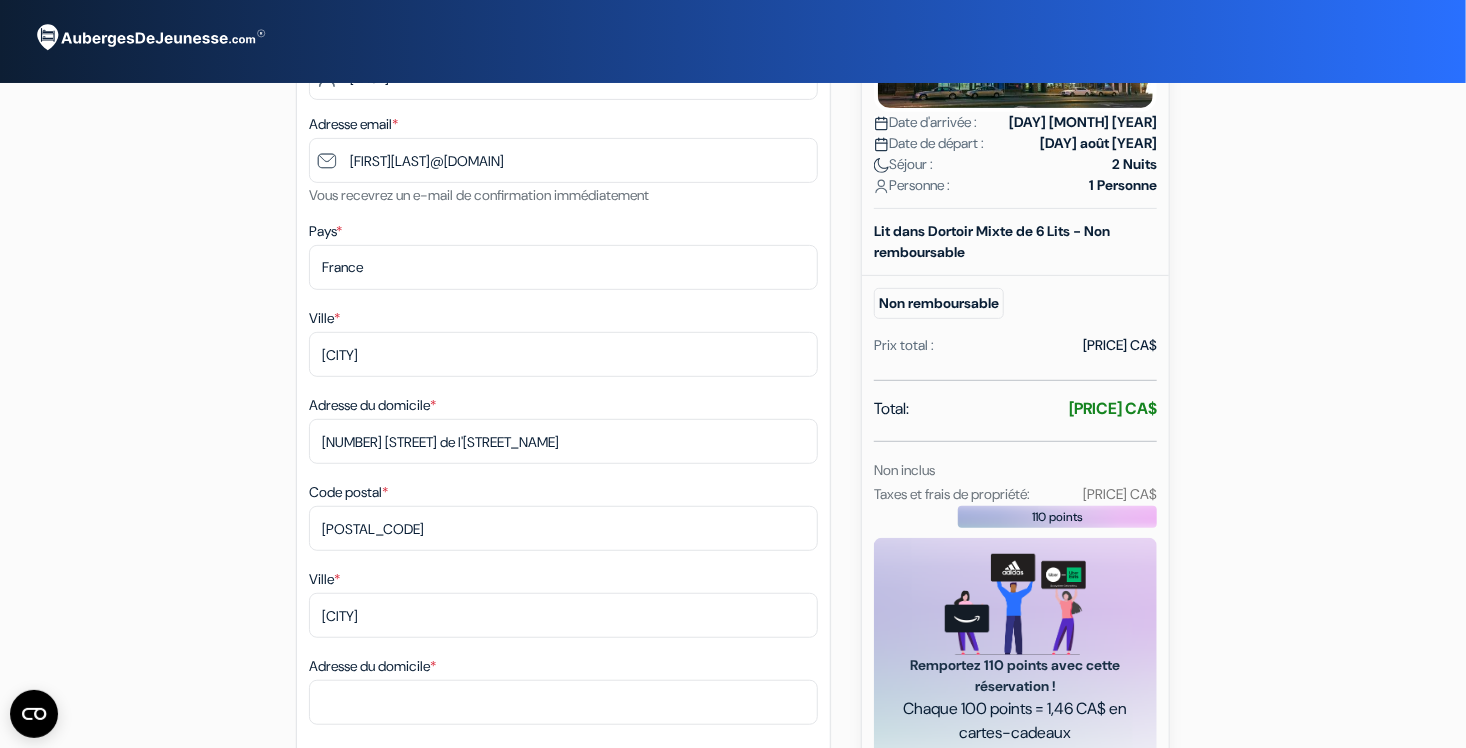 click on "add_box
Auberge HI Boston
19 Stuart Street,
Boston,
Etats Unis
Détails de l'établissement
X
done" at bounding box center [733, 845] 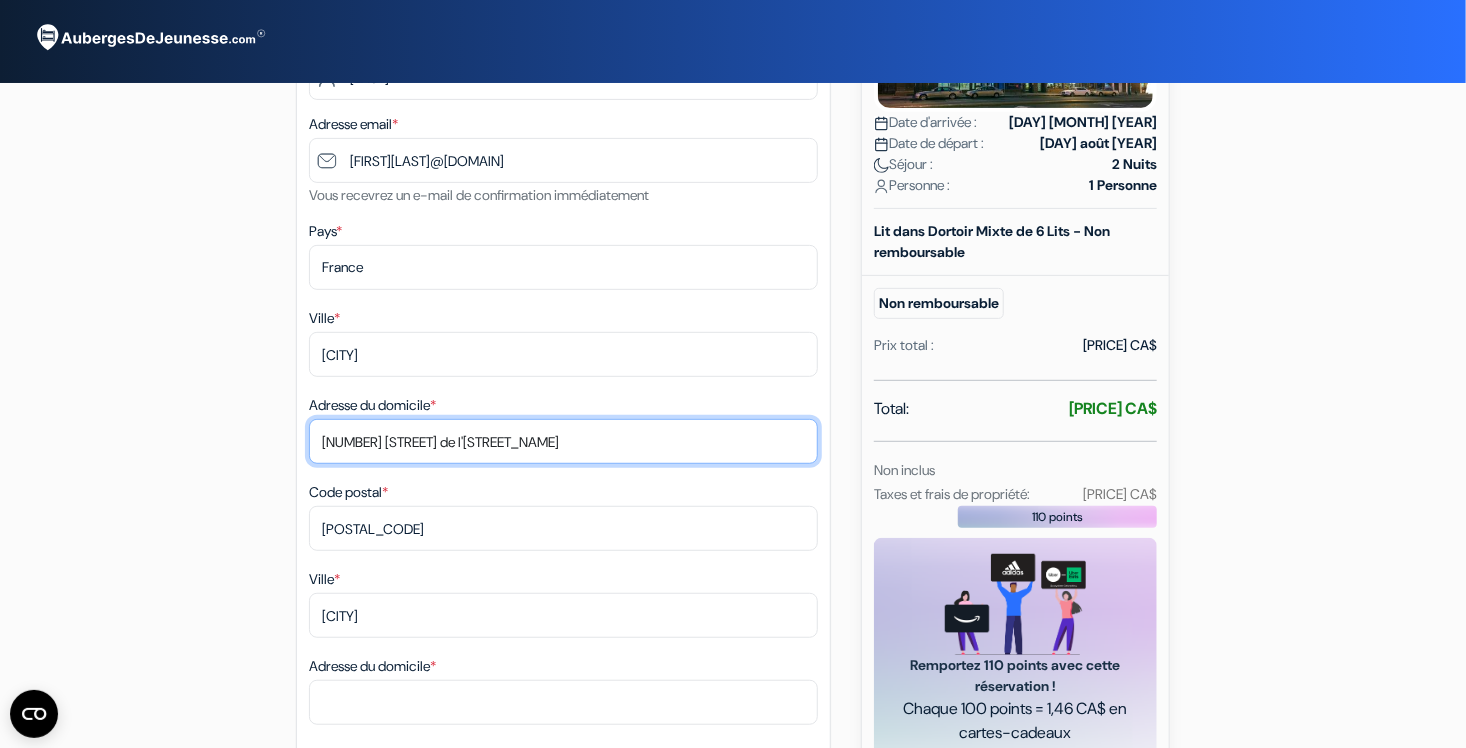 drag, startPoint x: 484, startPoint y: 441, endPoint x: 337, endPoint y: 451, distance: 147.33974 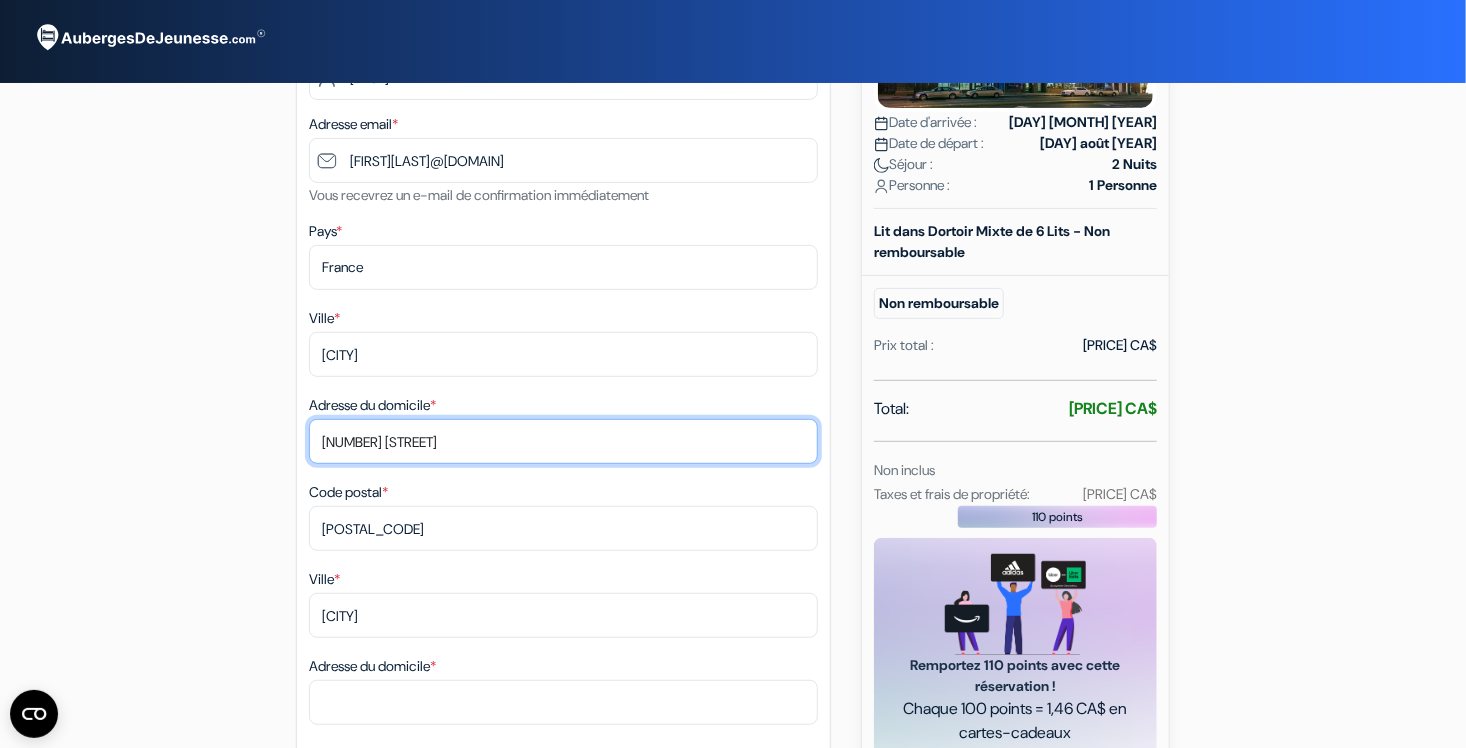 type on "3 Impasse Jean Delfour" 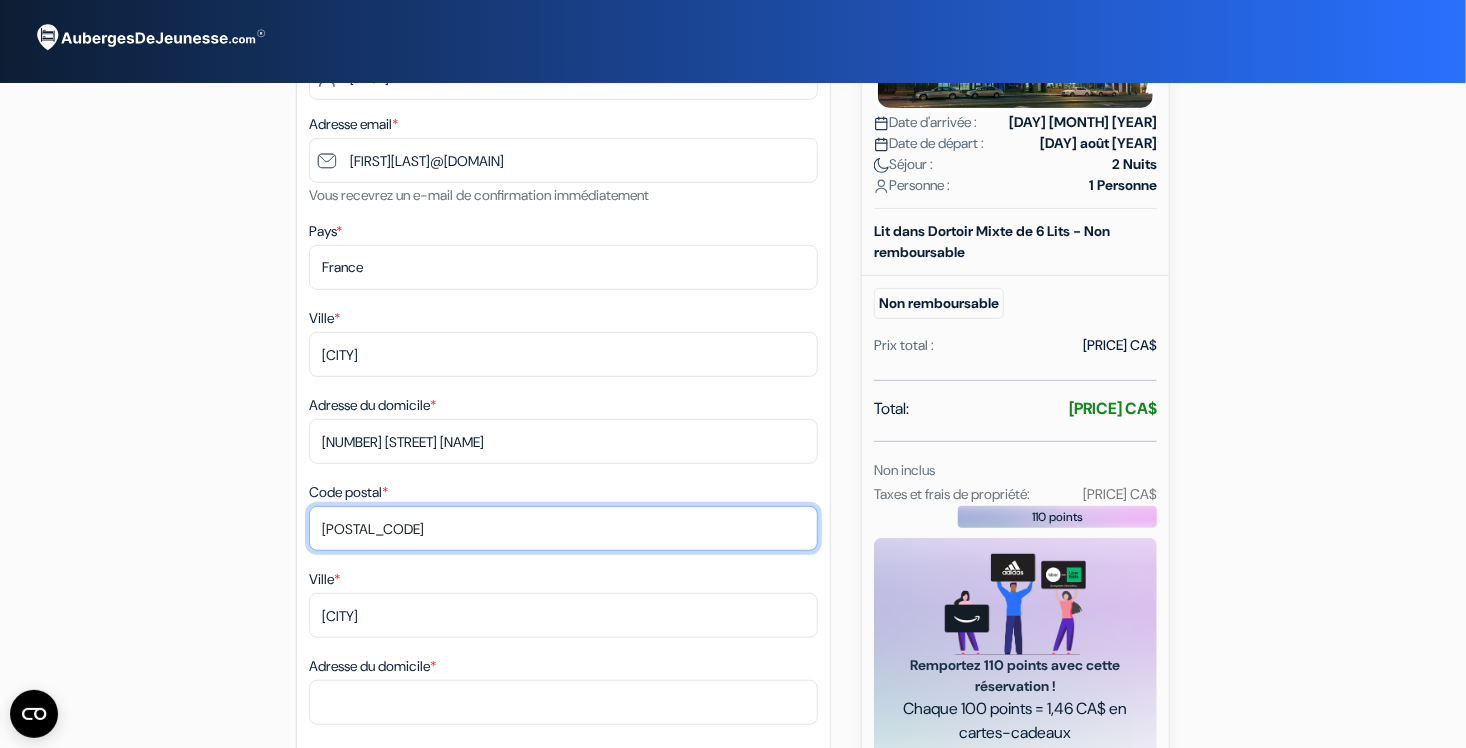 drag, startPoint x: 439, startPoint y: 520, endPoint x: 288, endPoint y: 529, distance: 151.26797 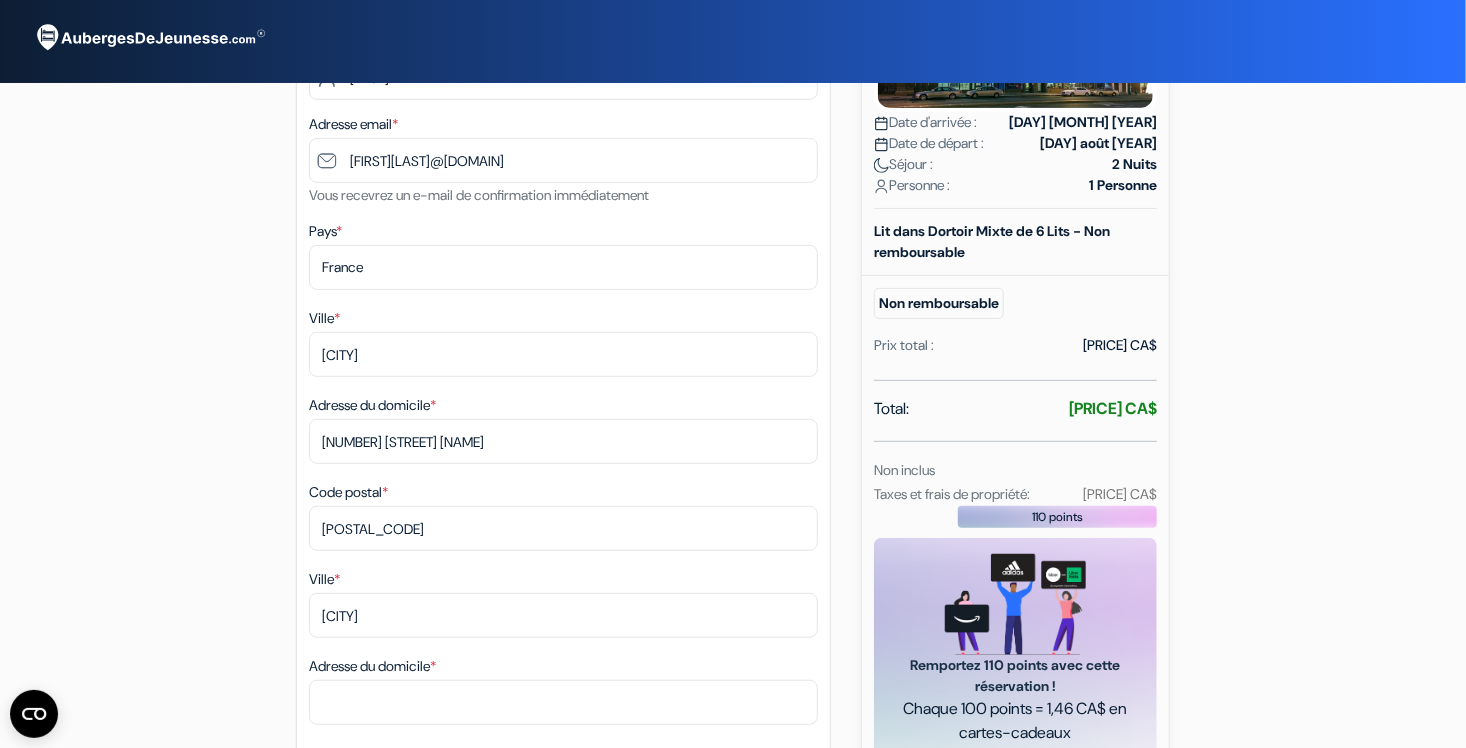 drag, startPoint x: 288, startPoint y: 529, endPoint x: 301, endPoint y: 552, distance: 26.41969 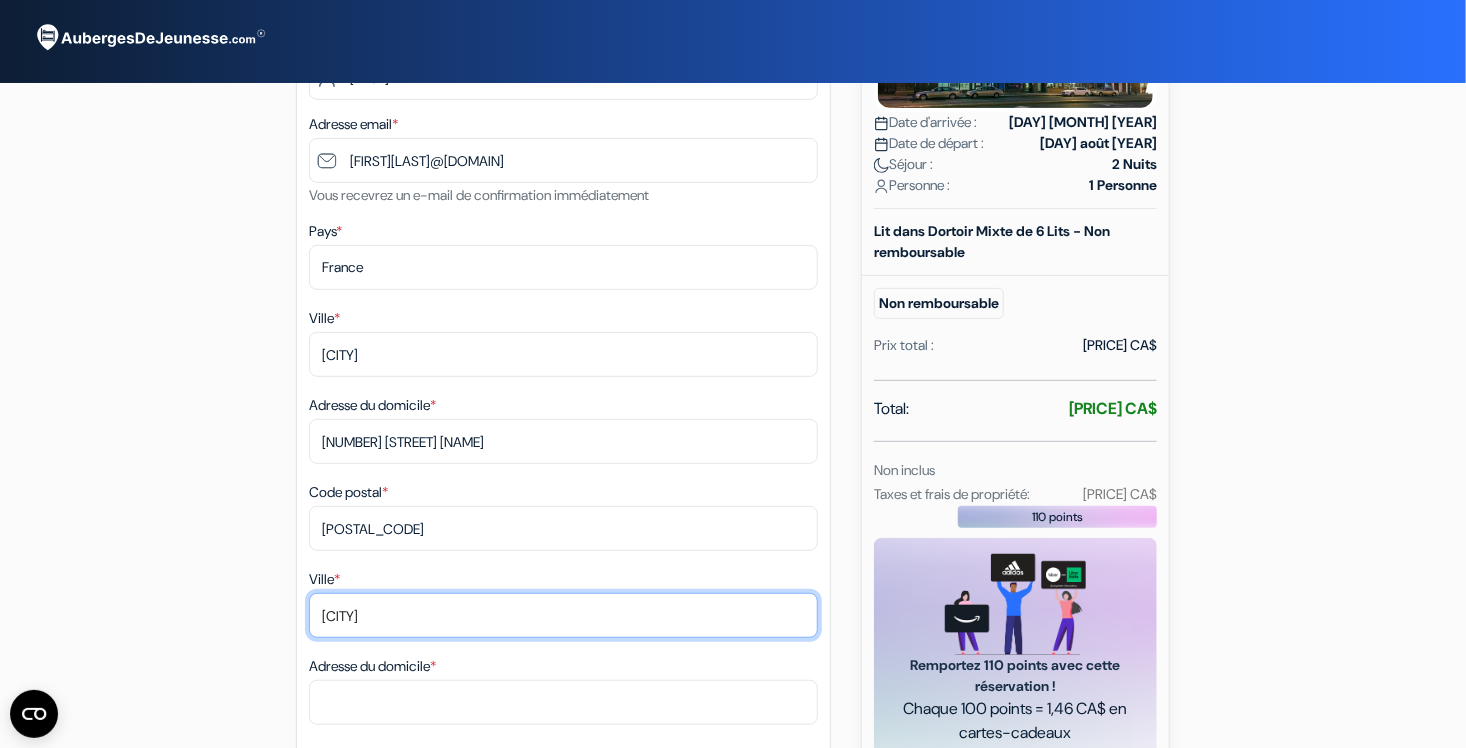 click on "Payrin-Augmontel" at bounding box center (563, 354) 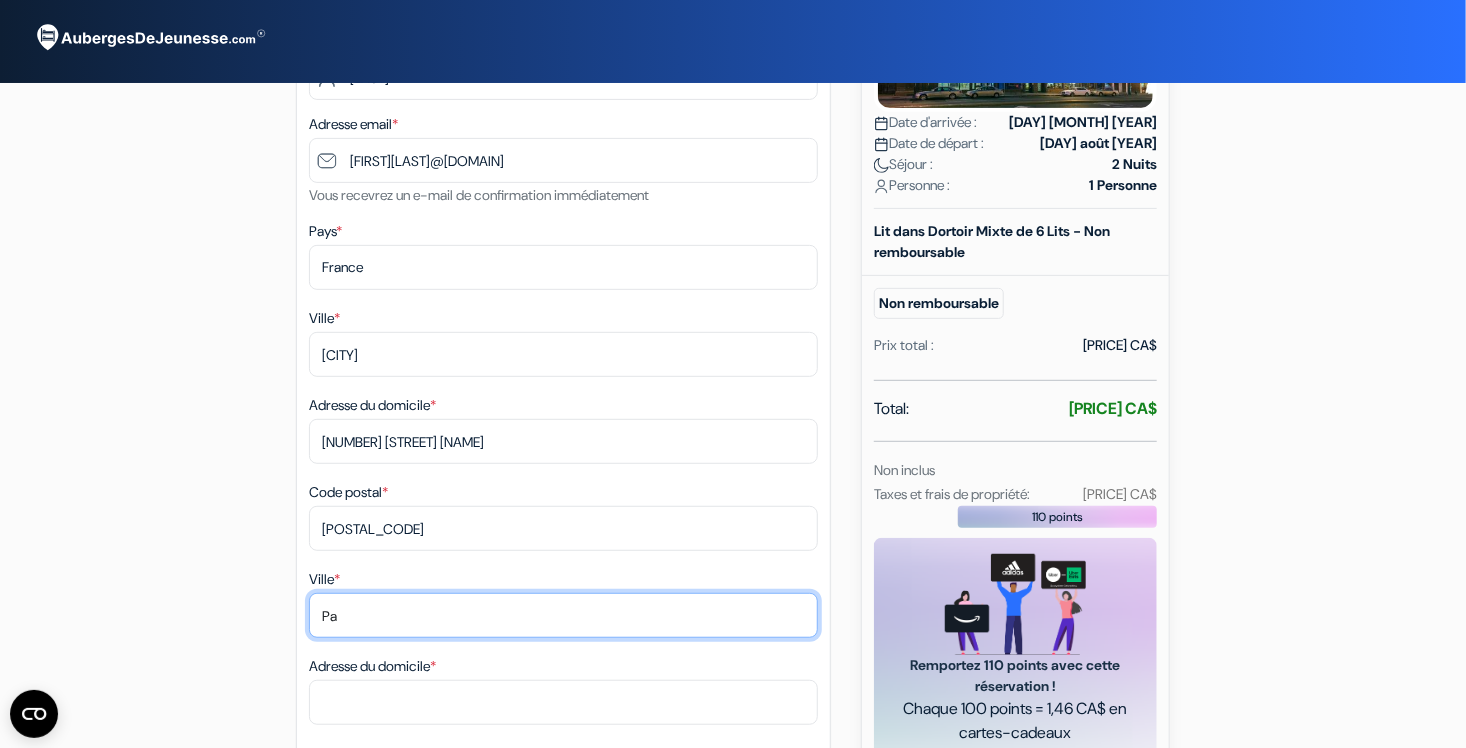 type on "P" 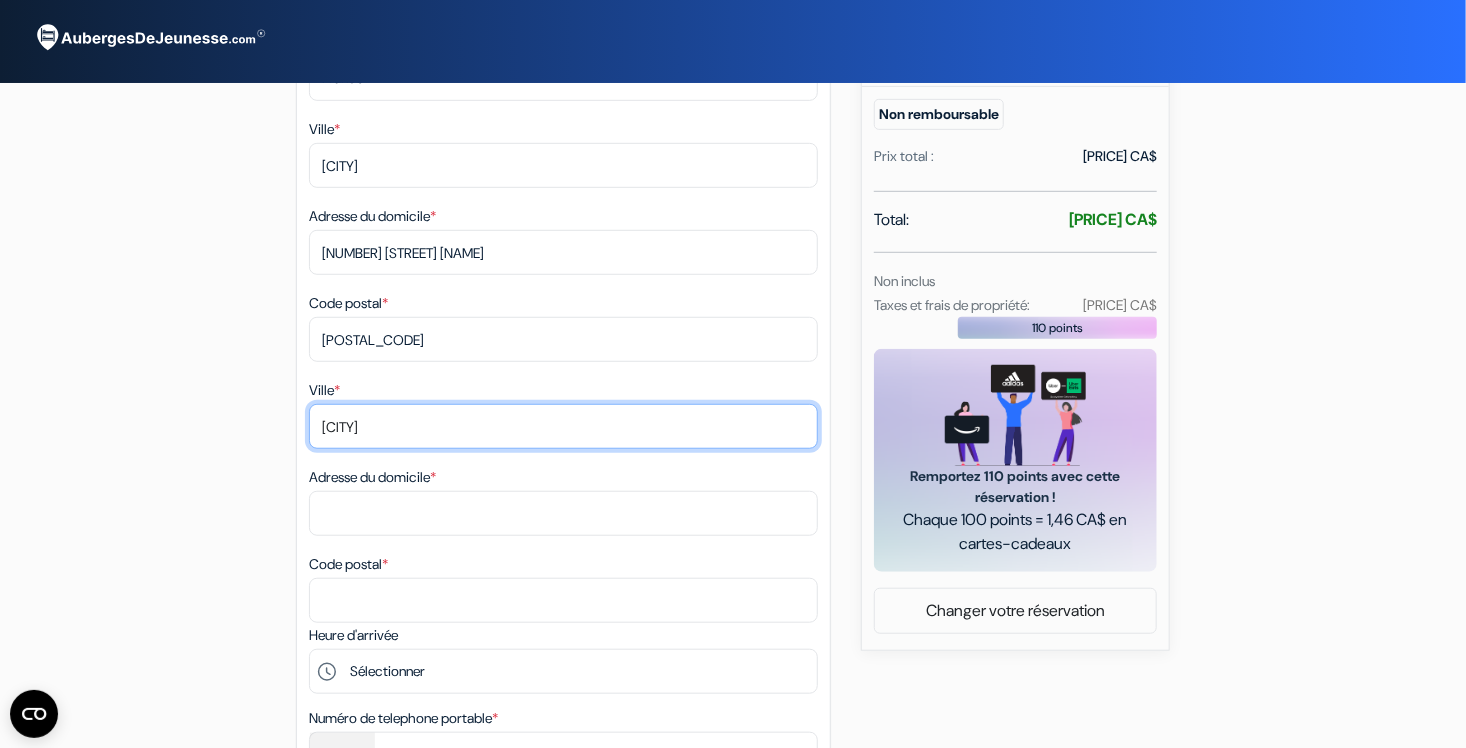 scroll, scrollTop: 500, scrollLeft: 0, axis: vertical 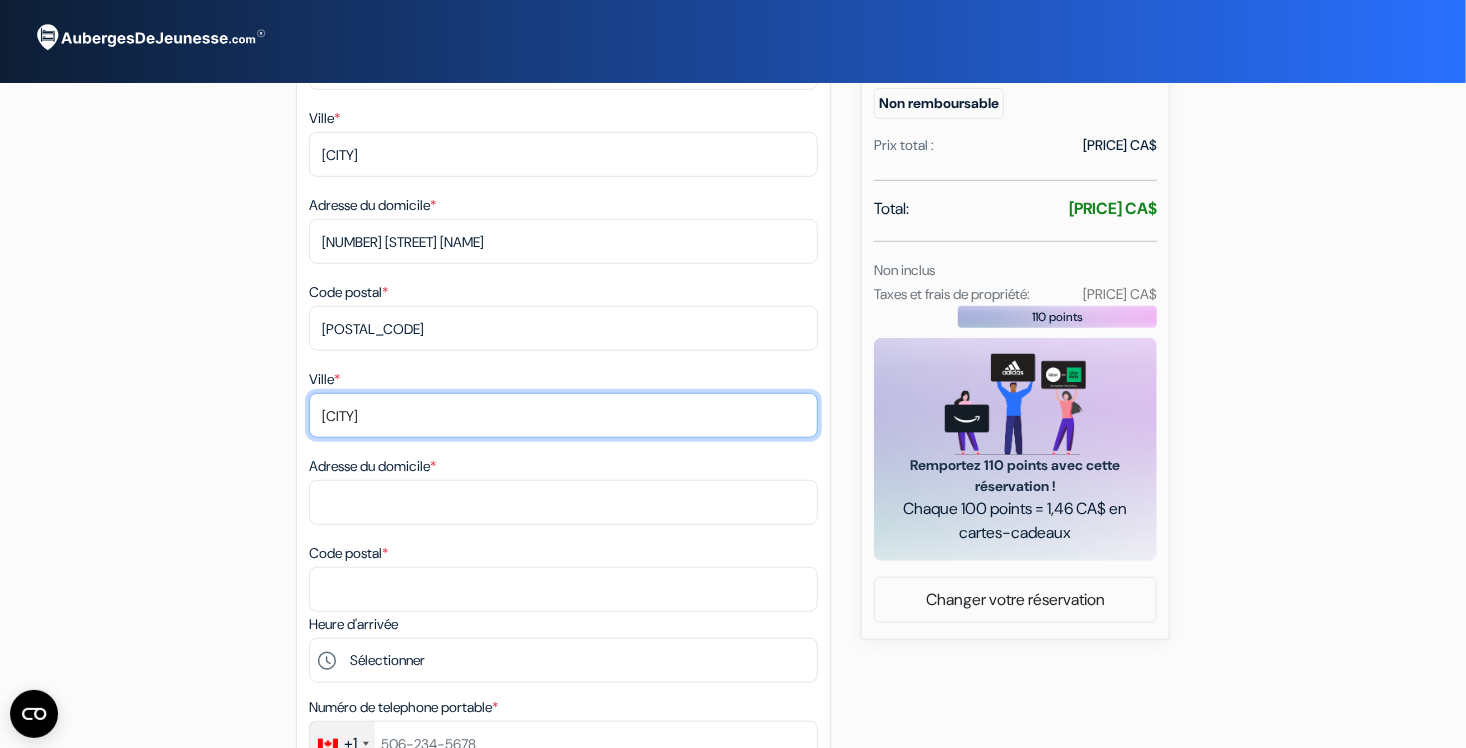 type on "Toulouse" 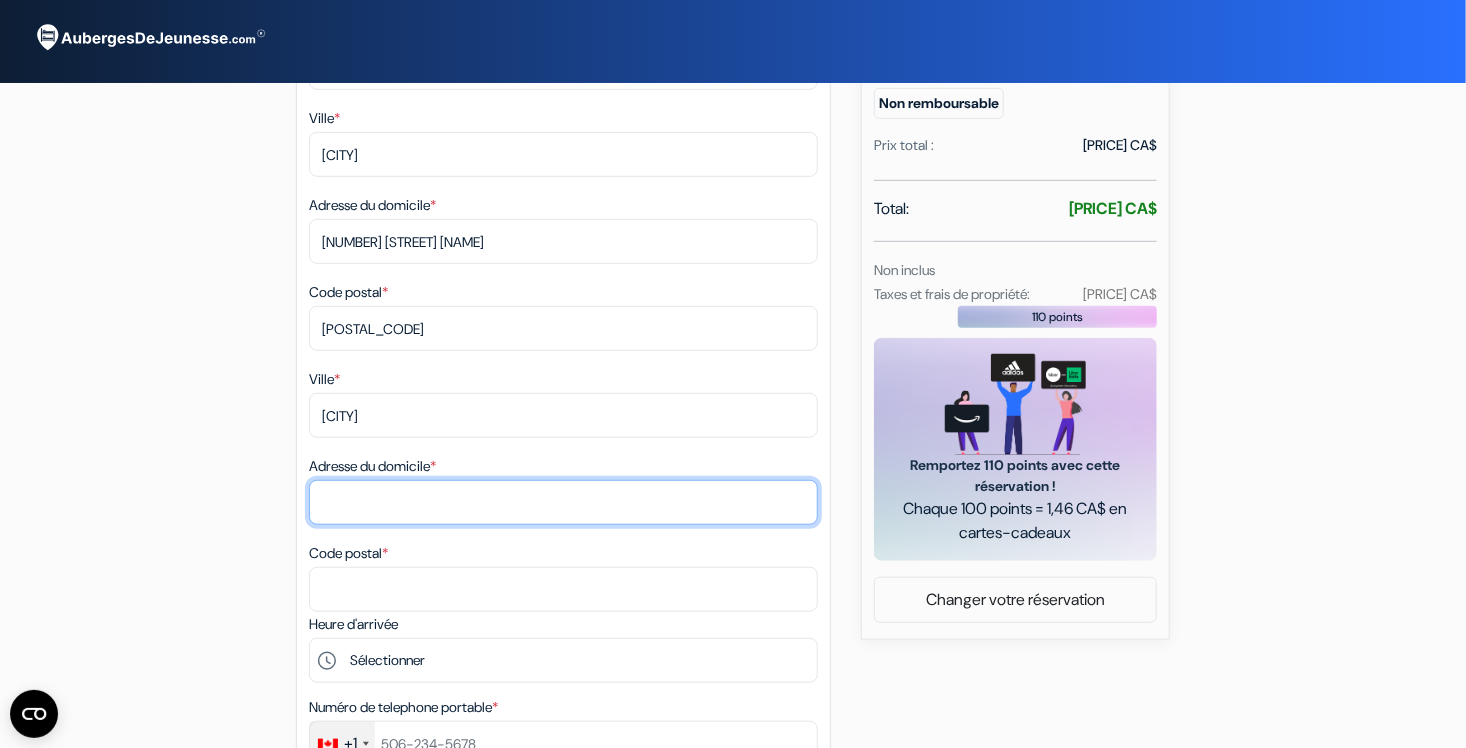 click on "Adresse du domicile  *" at bounding box center [563, 241] 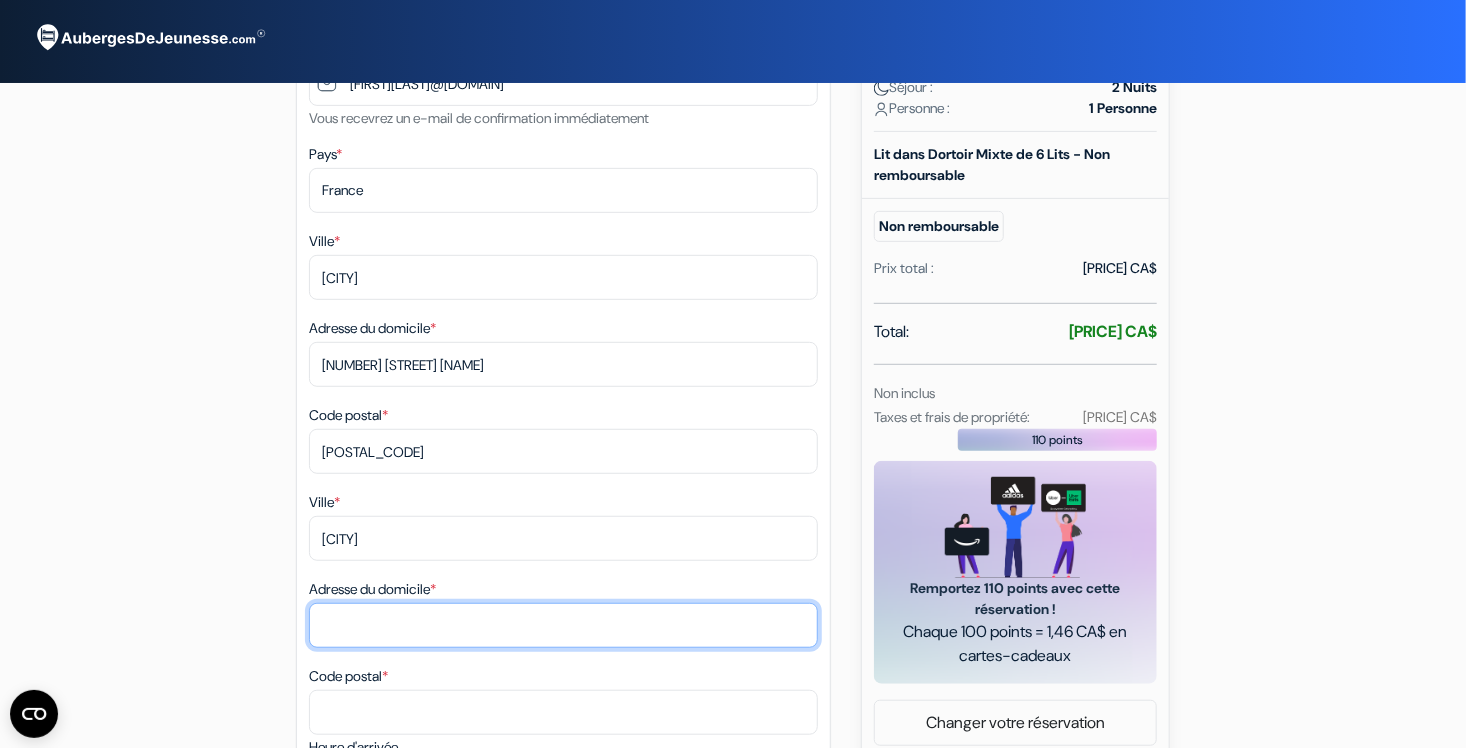 scroll, scrollTop: 400, scrollLeft: 0, axis: vertical 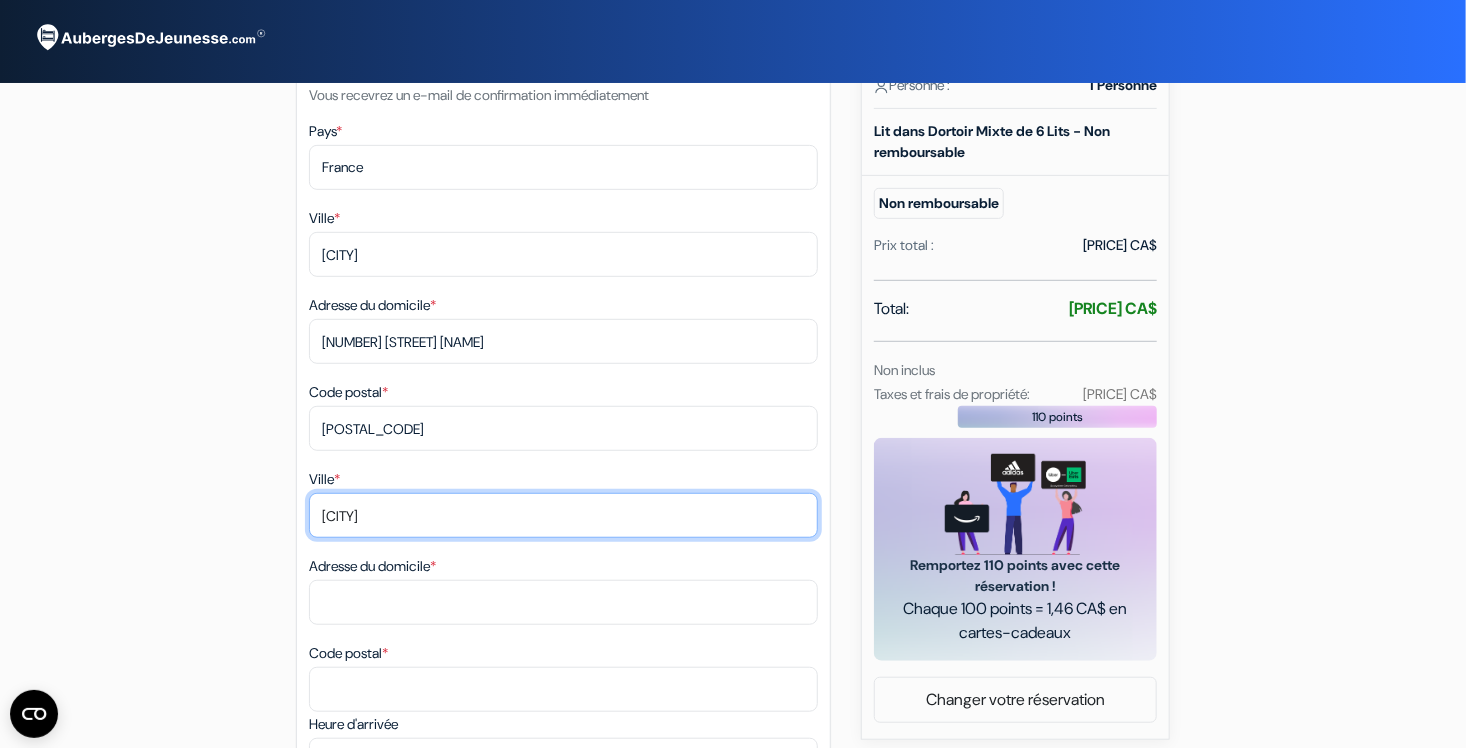 drag, startPoint x: 410, startPoint y: 520, endPoint x: 323, endPoint y: 523, distance: 87.05171 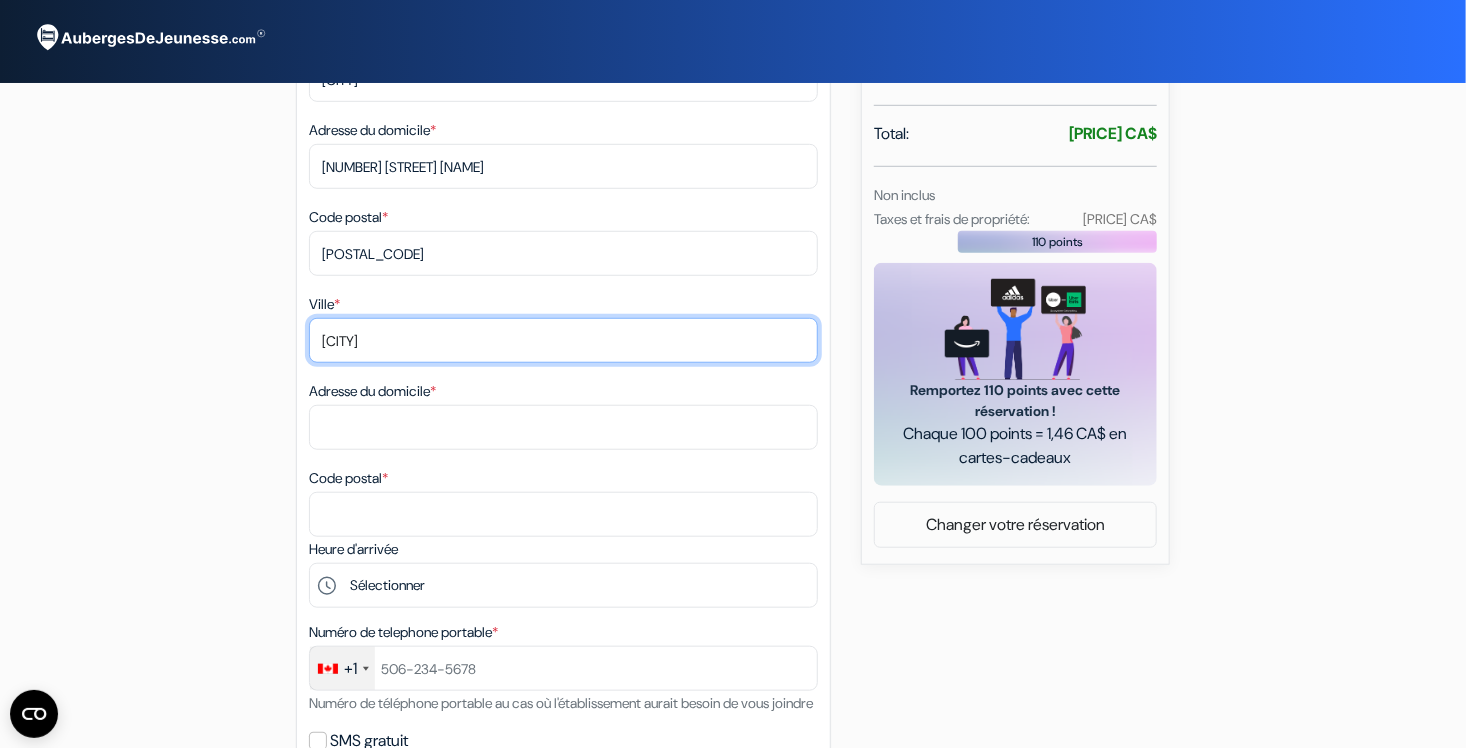 scroll, scrollTop: 700, scrollLeft: 0, axis: vertical 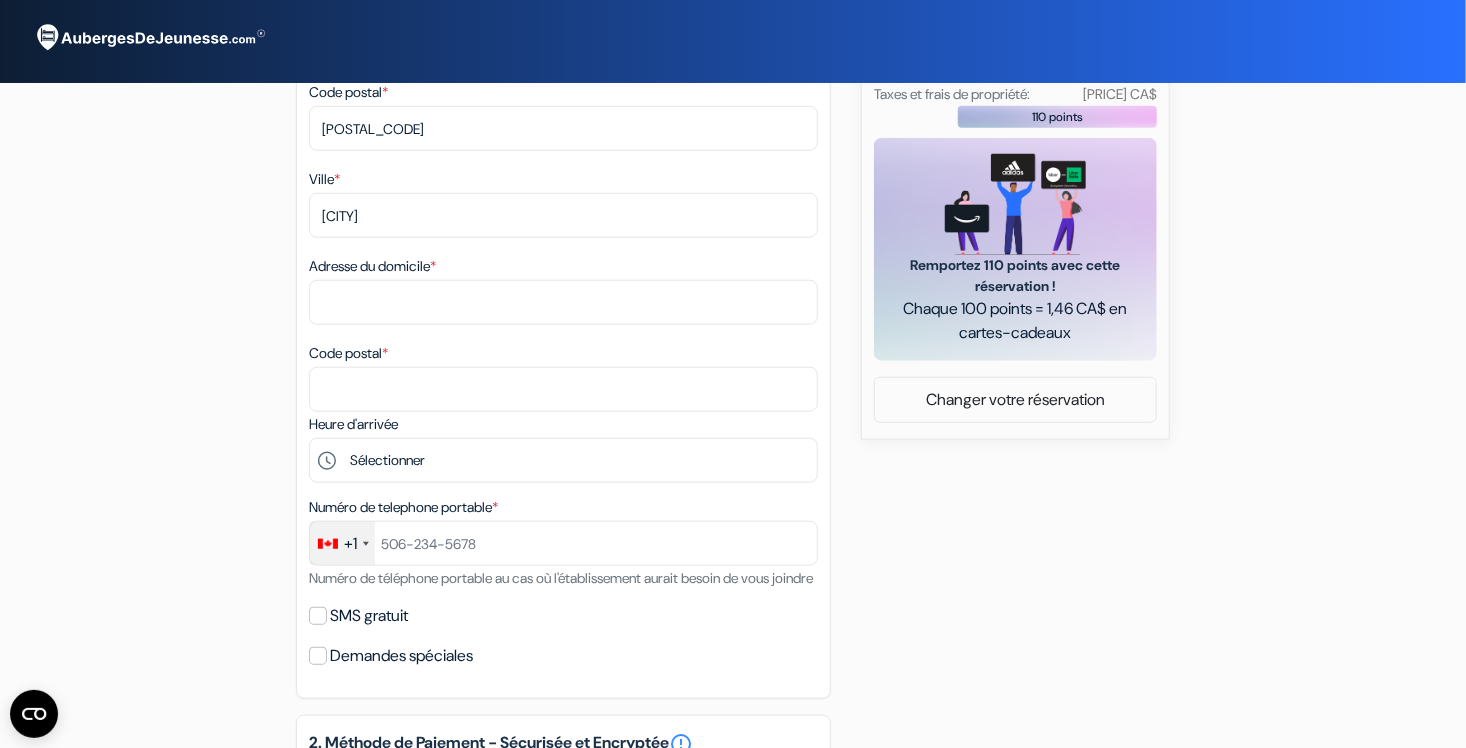 click on "add_box
Auberge HI Boston
19 Stuart Street,
Boston,
Etats Unis
Détails de l'établissement
X
done" at bounding box center [733, 445] 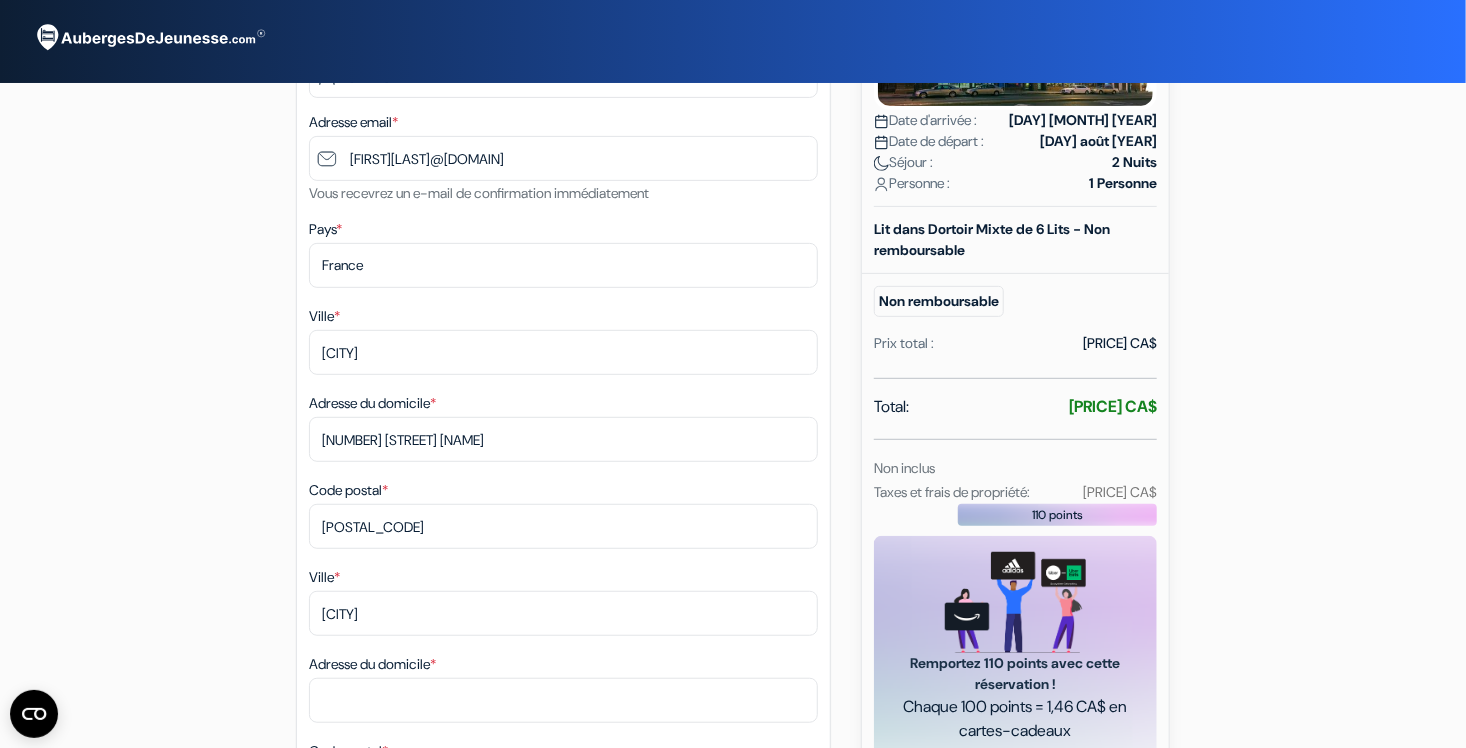scroll, scrollTop: 300, scrollLeft: 0, axis: vertical 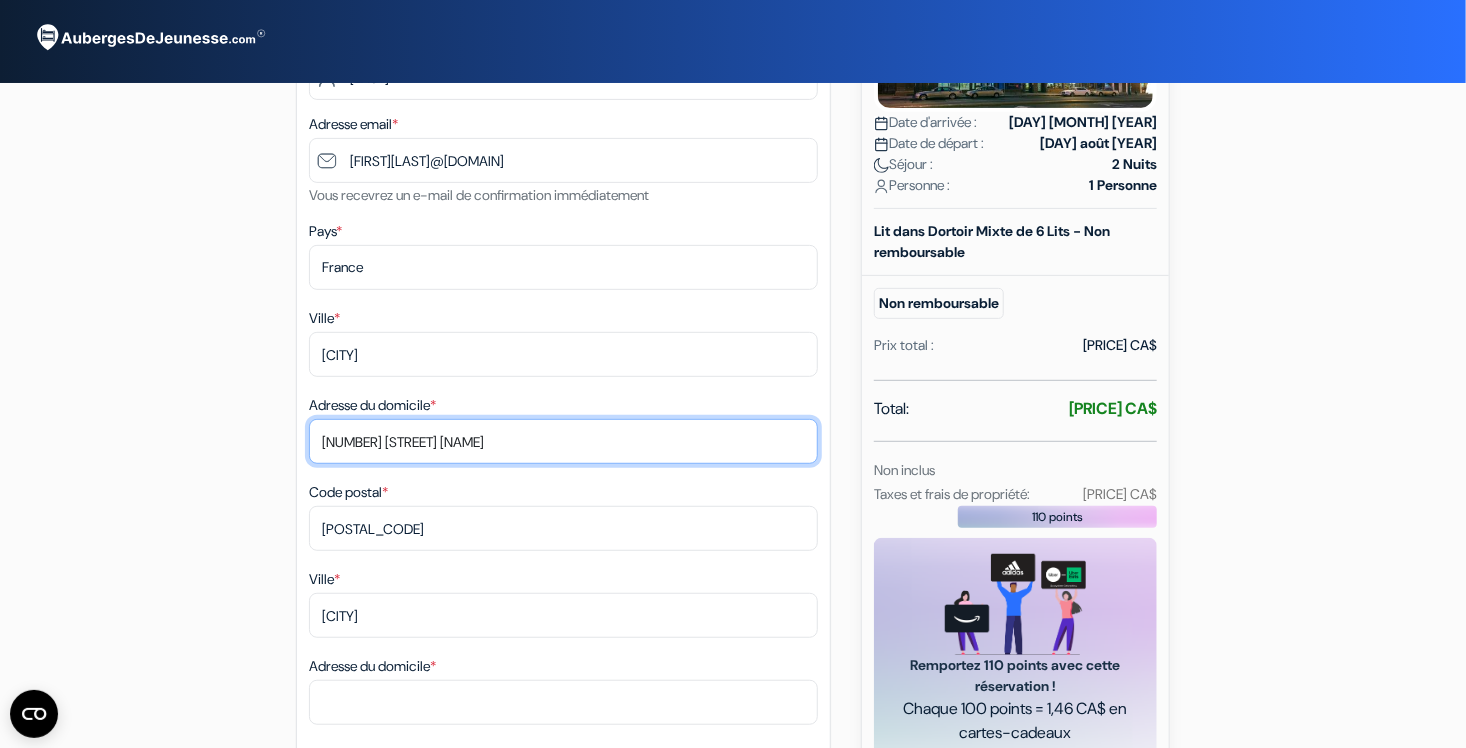 drag, startPoint x: 494, startPoint y: 436, endPoint x: 288, endPoint y: 440, distance: 206.03883 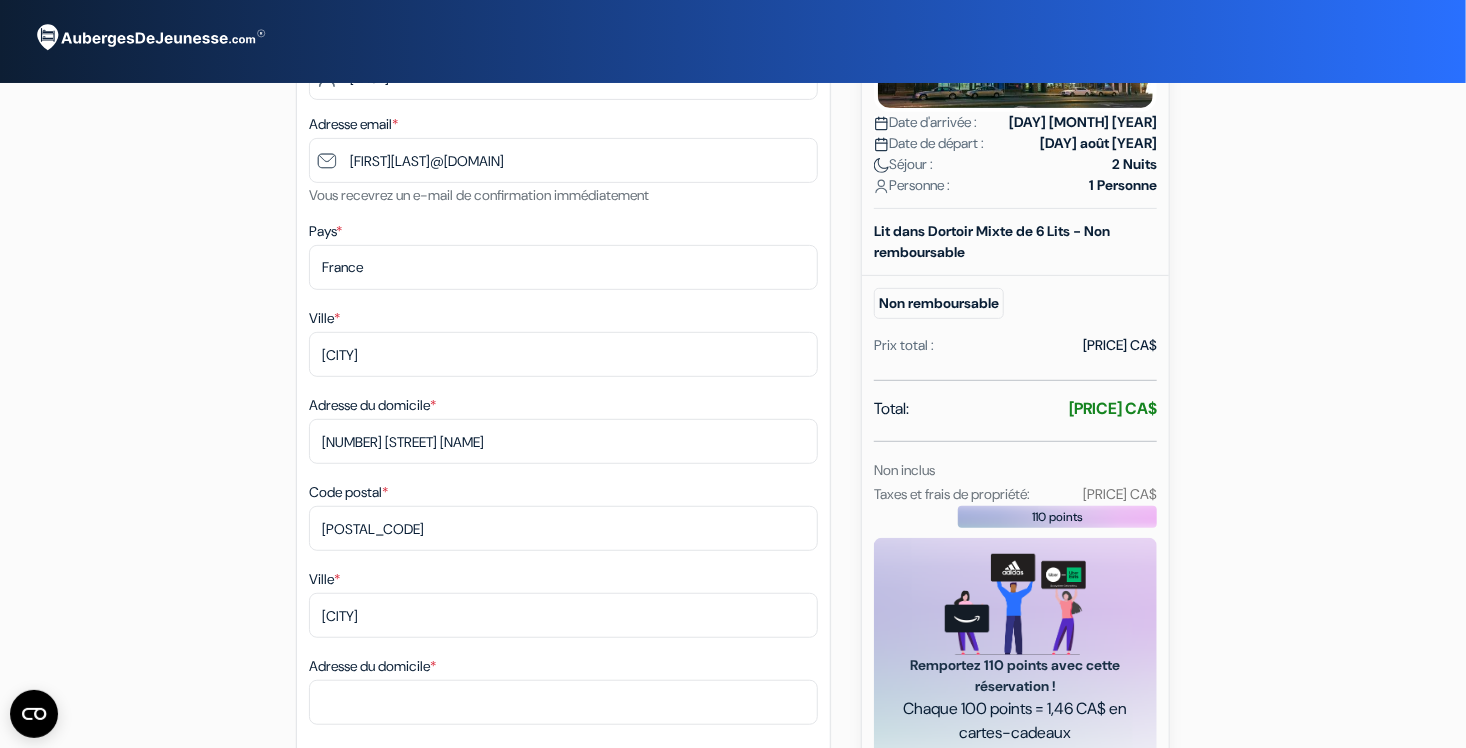 click on "add_box
Auberge HI Boston
19 Stuart Street,
Boston,
Etats Unis
Détails de l'établissement
X
done" at bounding box center (733, 845) 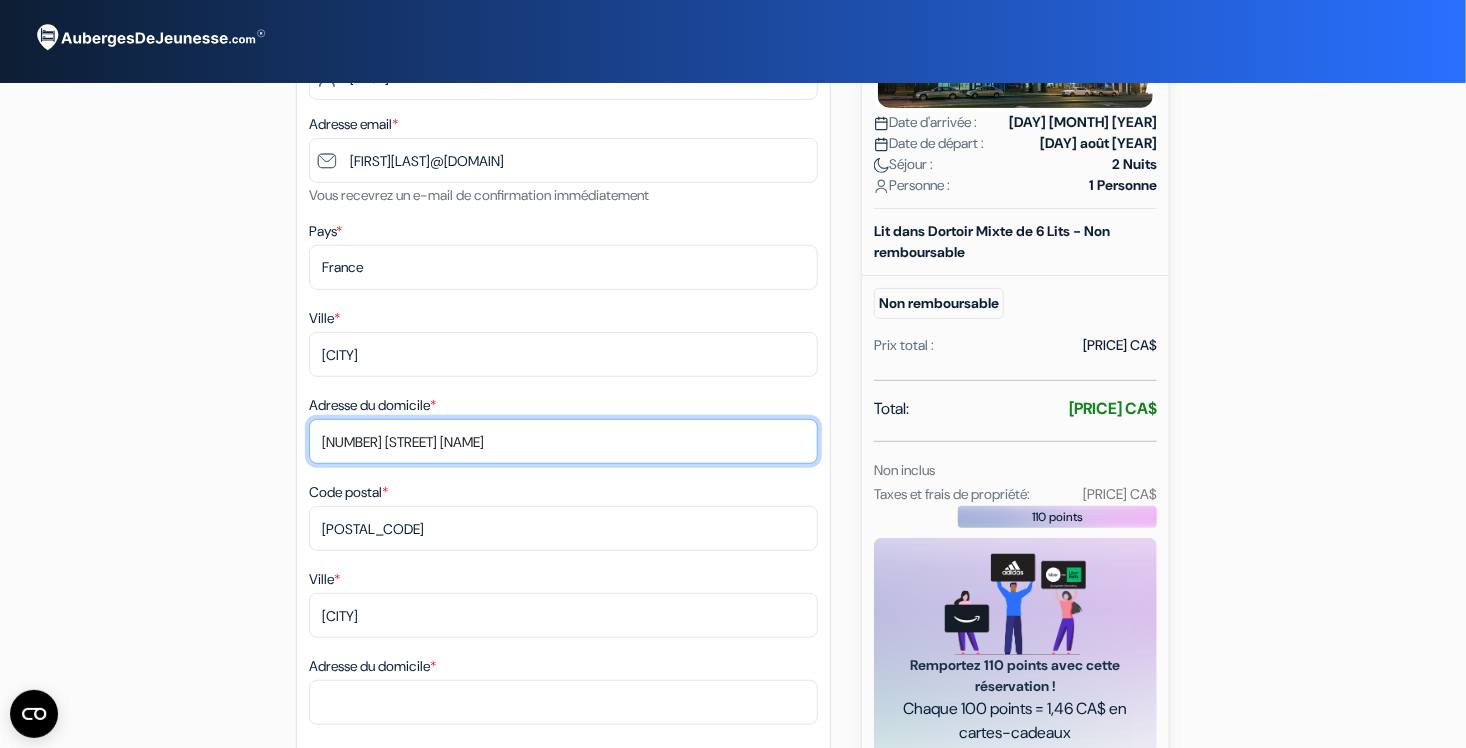 drag, startPoint x: 517, startPoint y: 440, endPoint x: 238, endPoint y: 442, distance: 279.00717 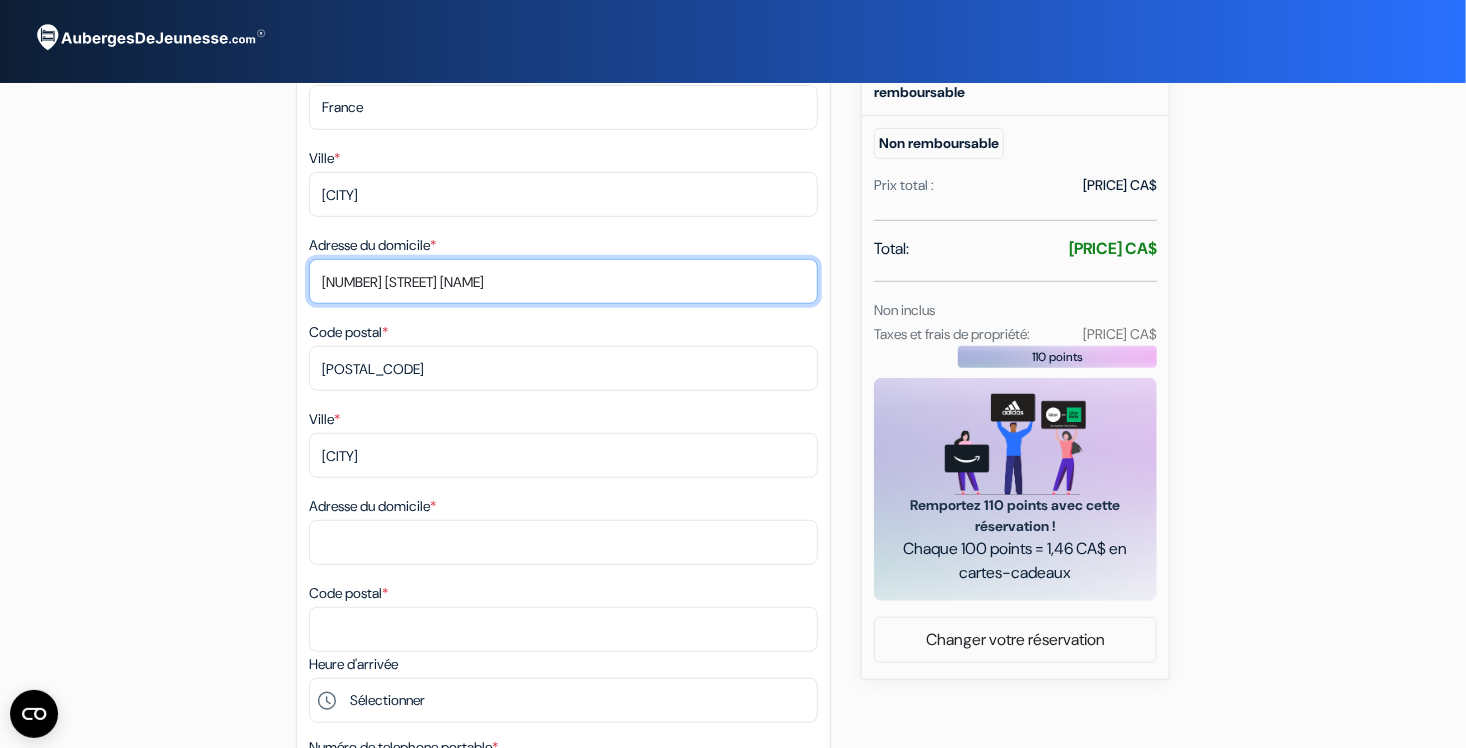 scroll, scrollTop: 600, scrollLeft: 0, axis: vertical 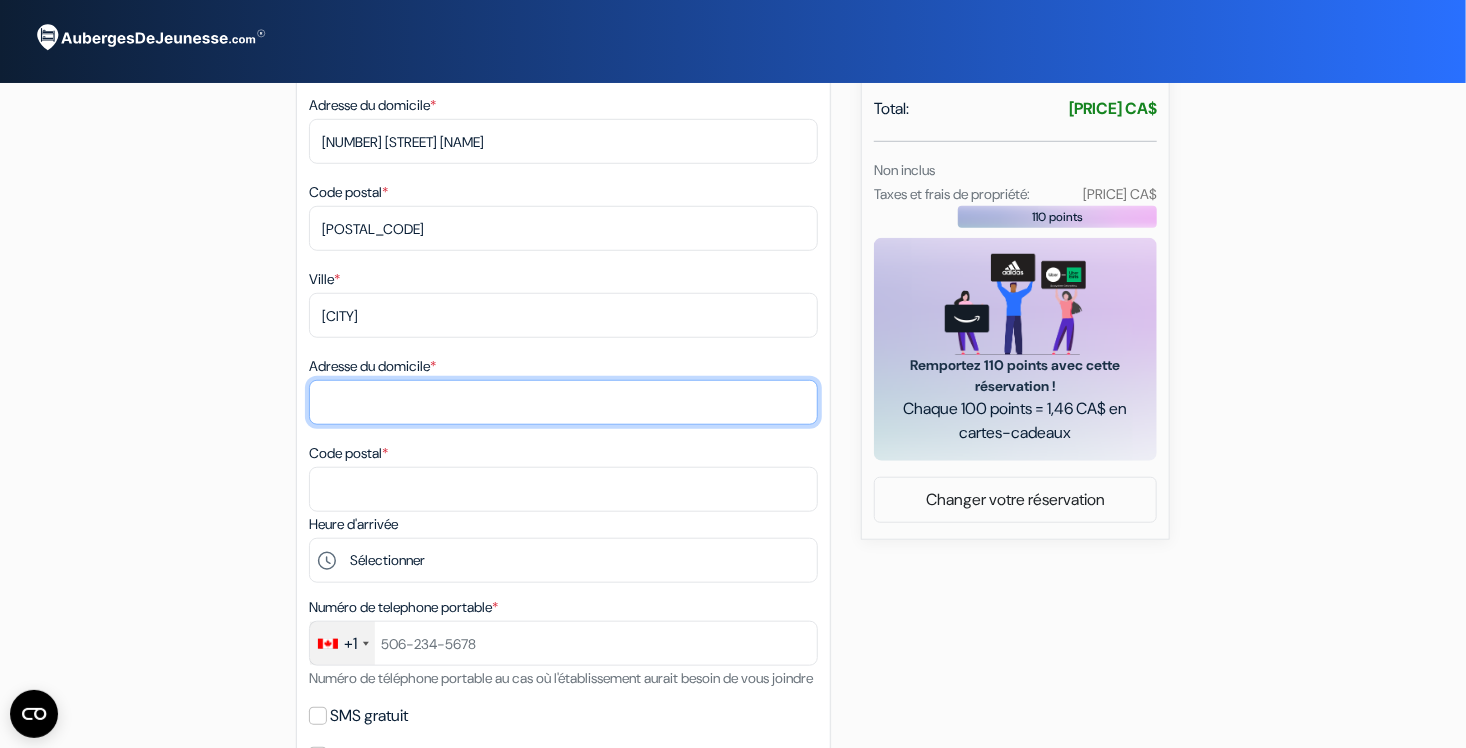 click on "Adresse du domicile  *" at bounding box center (563, 141) 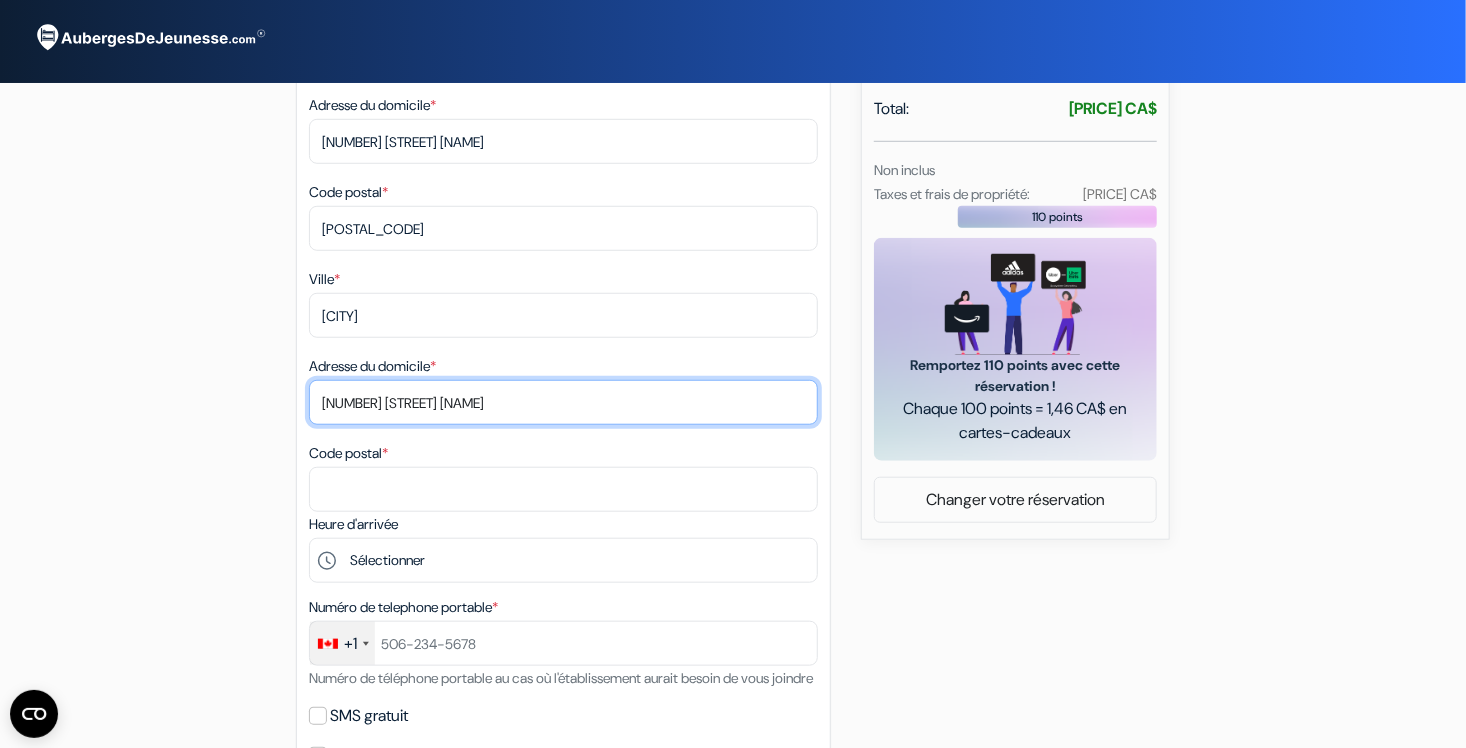 type on "3 Impasse Jean Delfour" 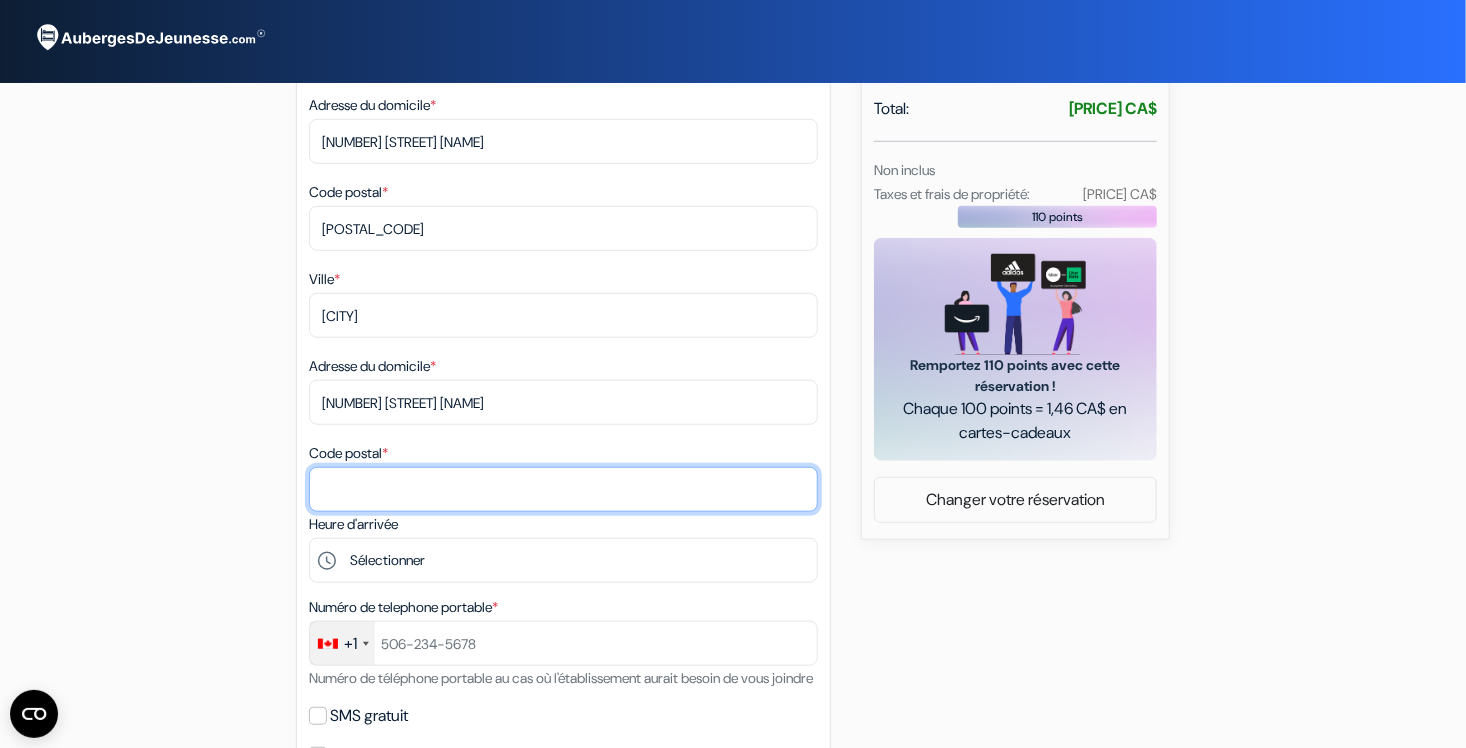 click on "Code postal  *" at bounding box center [563, 228] 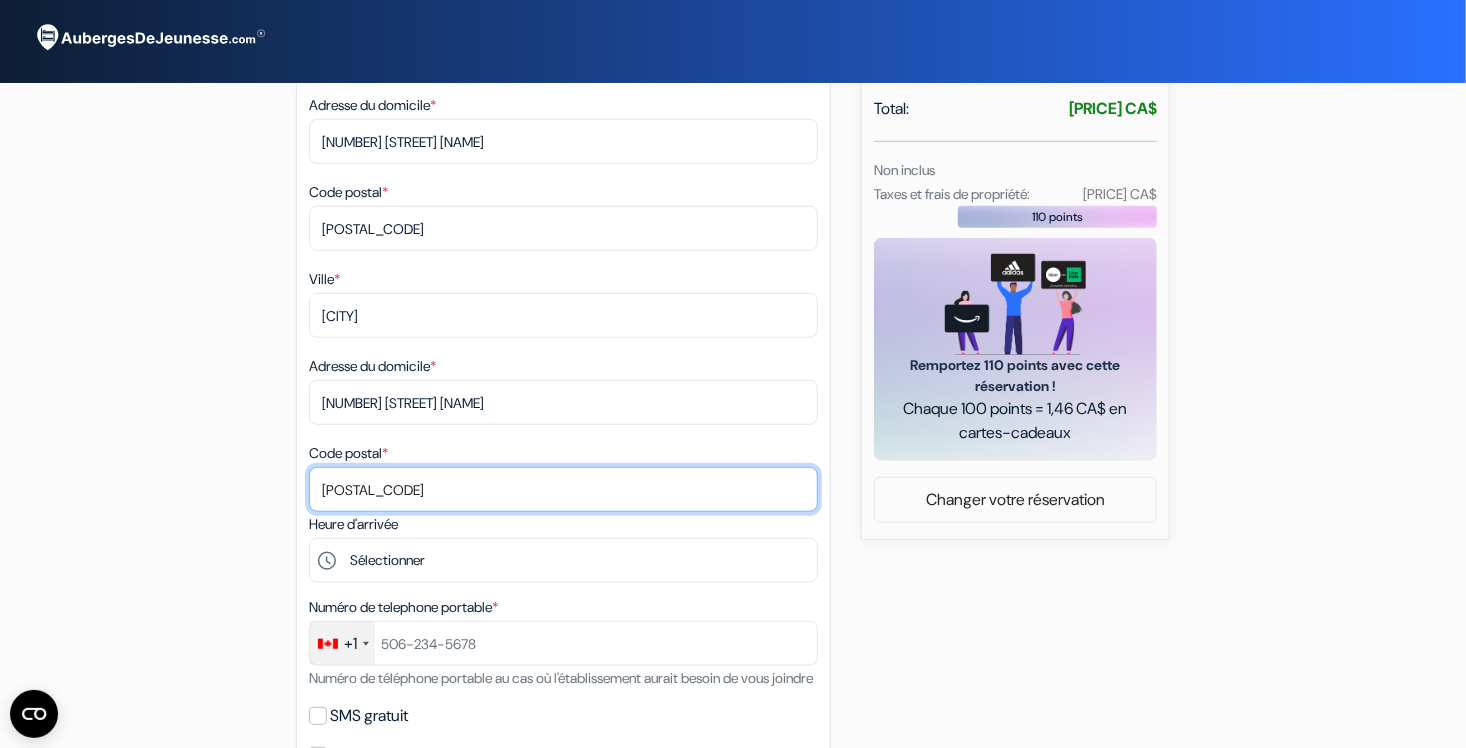 type on "31400" 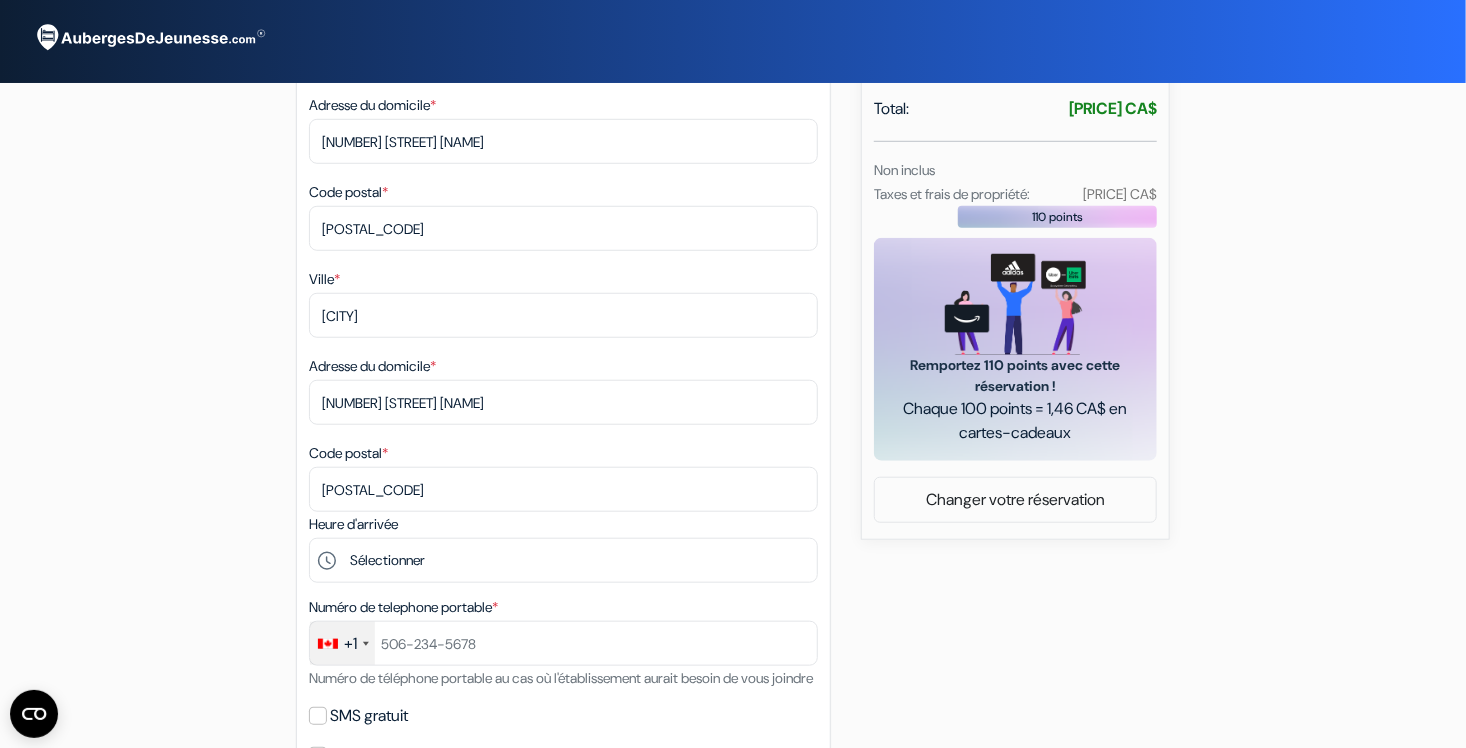 click on "add_box
Auberge HI Boston
19 Stuart Street,
Boston,
Etats Unis
Détails de l'établissement
X
done" at bounding box center [733, 545] 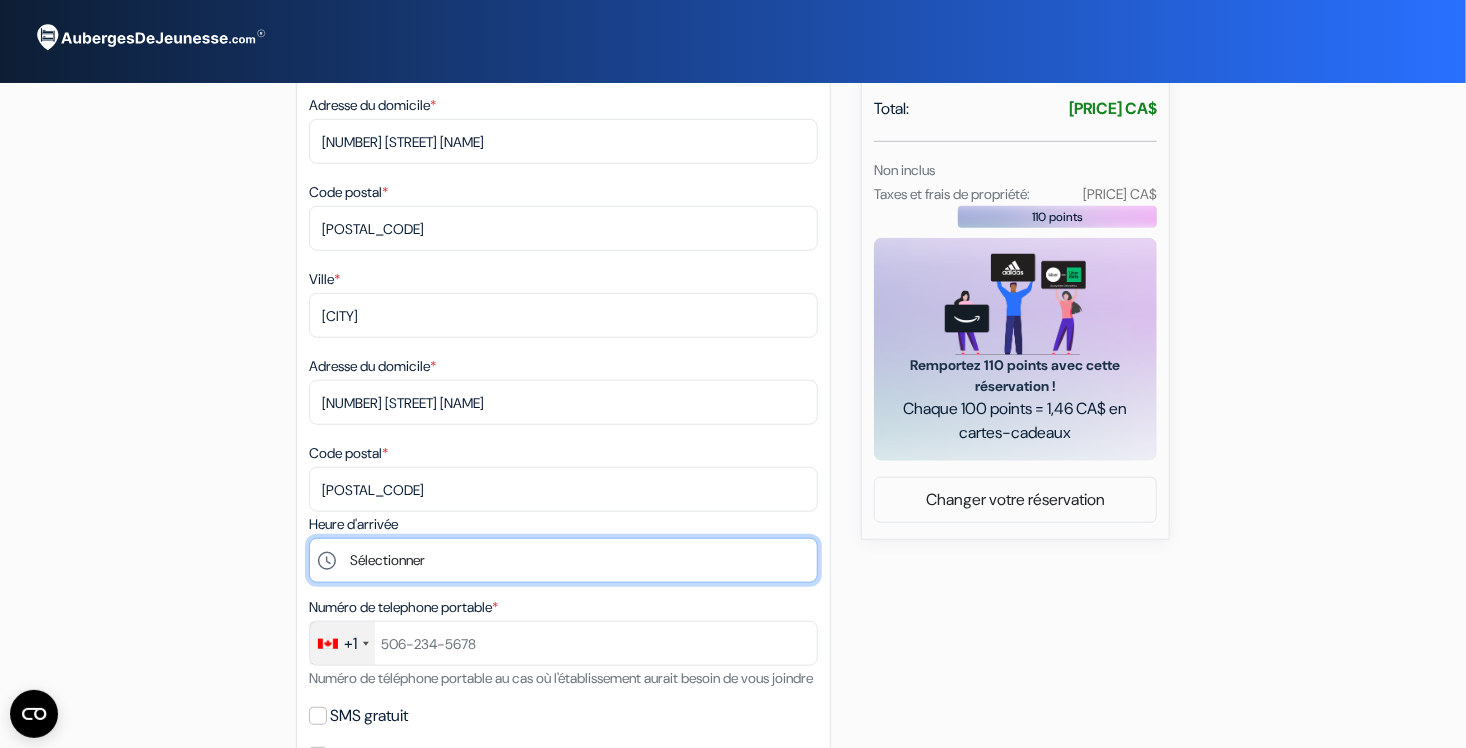 click on "Sélectionner
16:00
17:00
18:00
19:00
20:00
21:00
22:00
23:00
0:00" at bounding box center [563, 560] 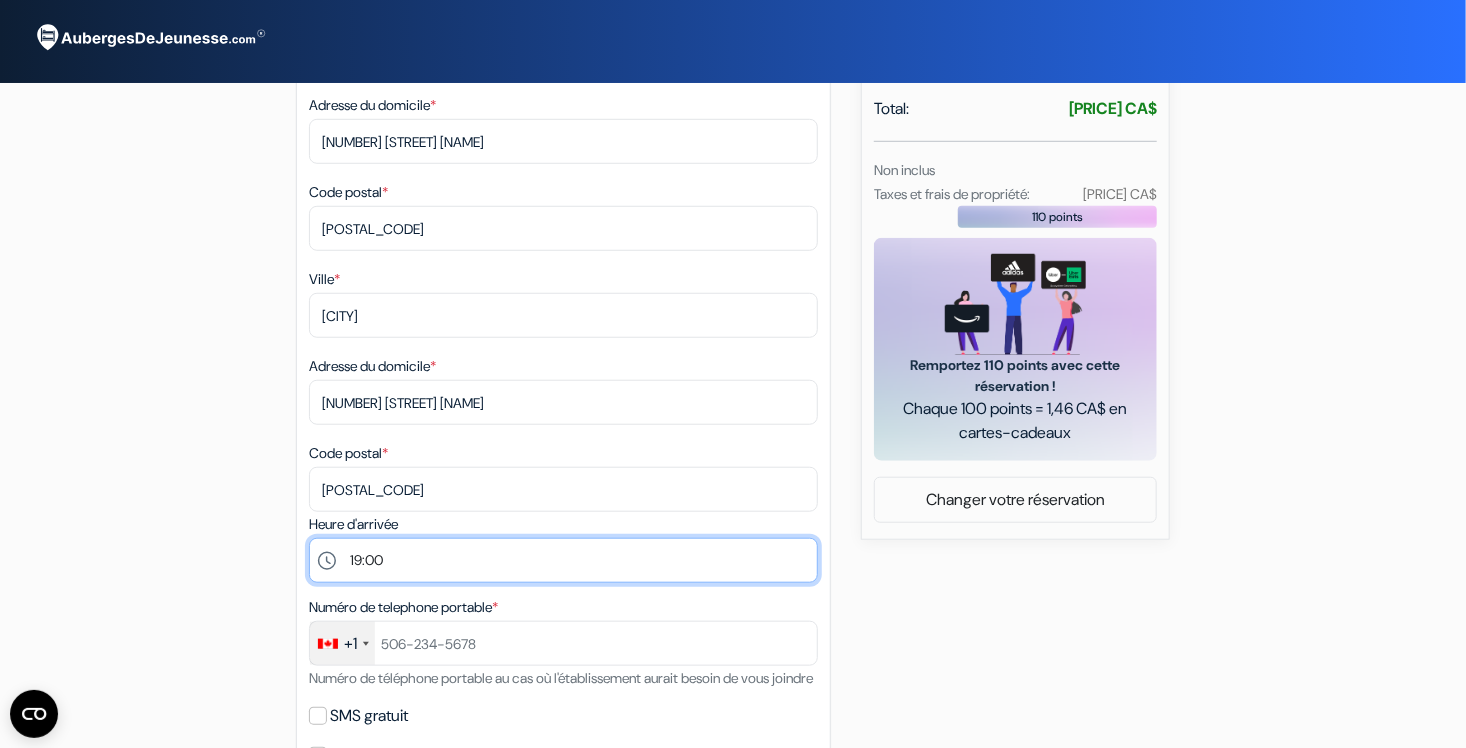 click on "Sélectionner
16:00
17:00
18:00
19:00
20:00
21:00
22:00
23:00
0:00" at bounding box center (563, 560) 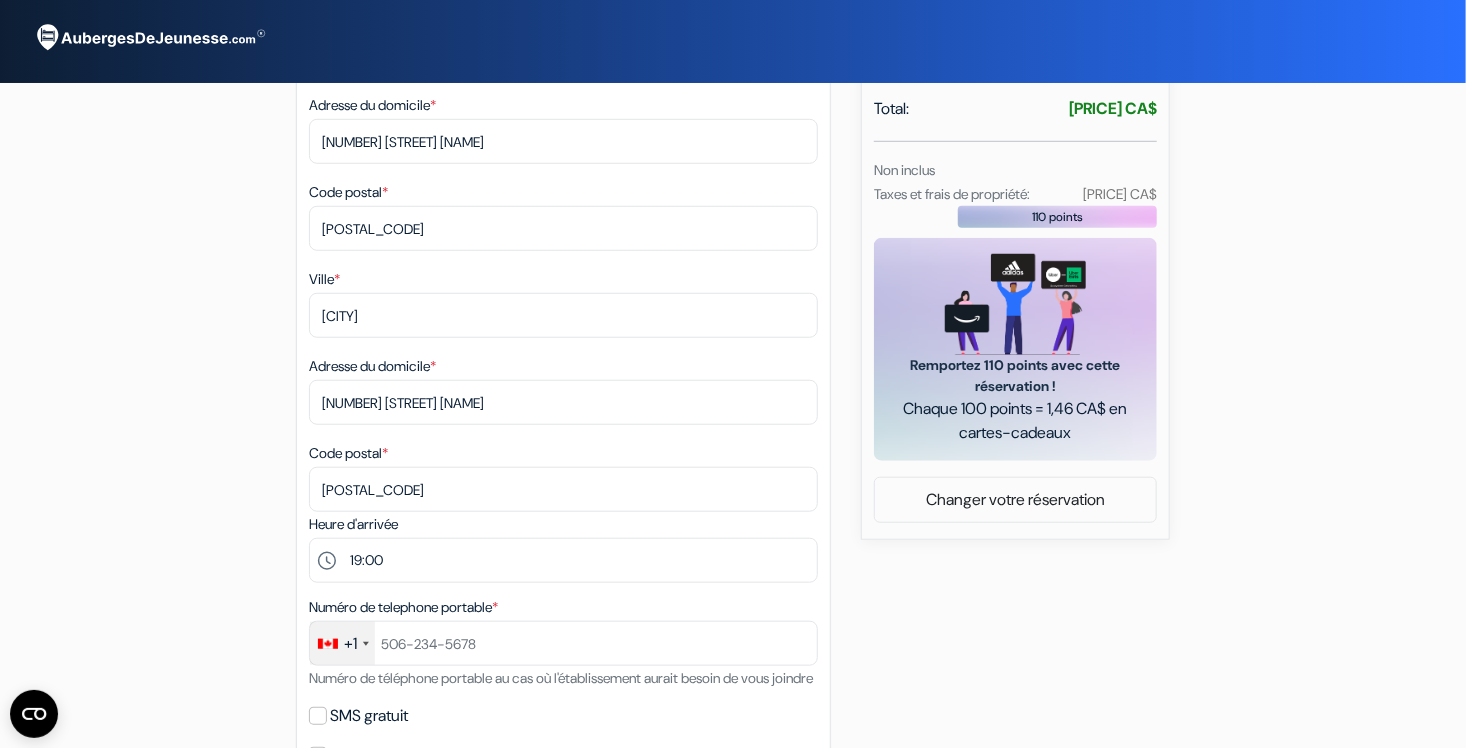 click on "add_box
Auberge HI Boston
19 Stuart Street,
Boston,
Etats Unis
Détails de l'établissement
X
done" at bounding box center (733, 545) 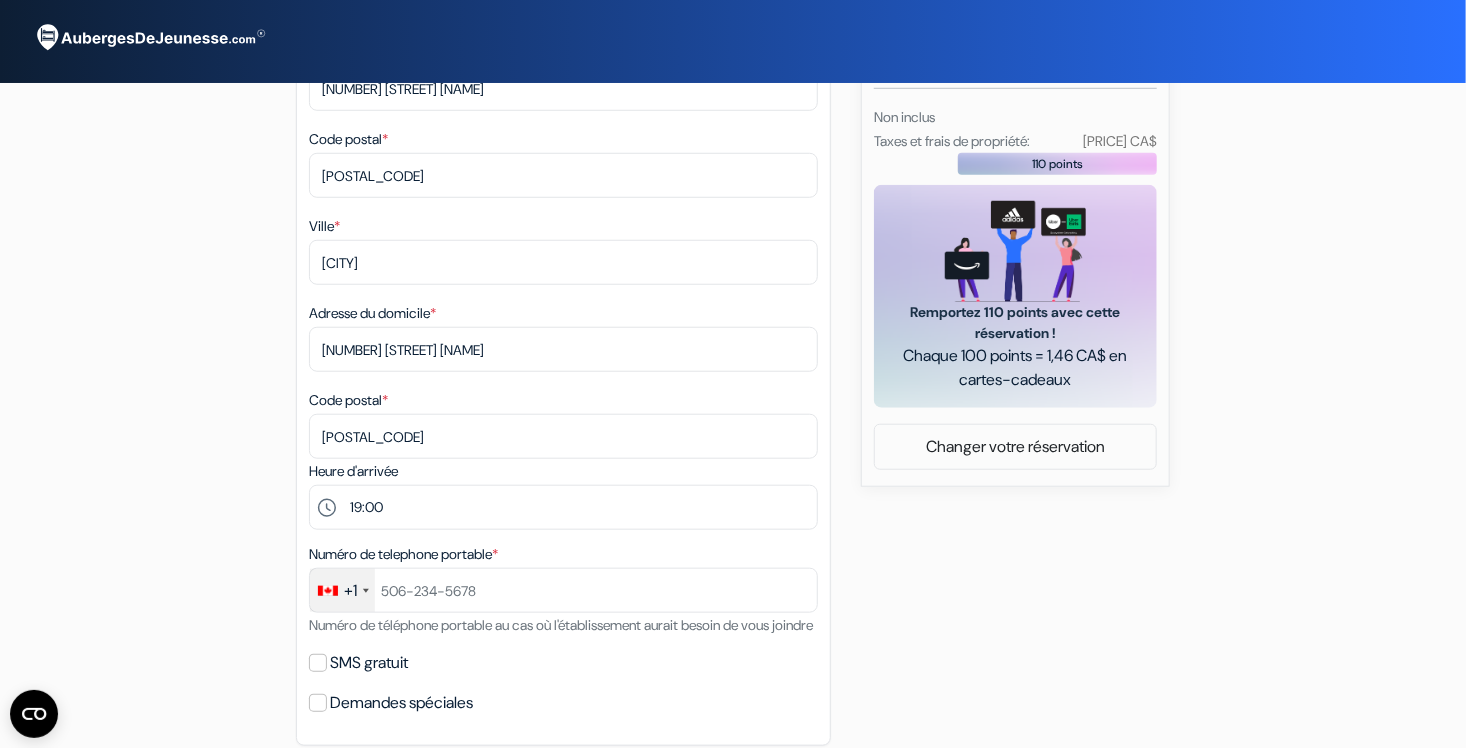 scroll, scrollTop: 700, scrollLeft: 0, axis: vertical 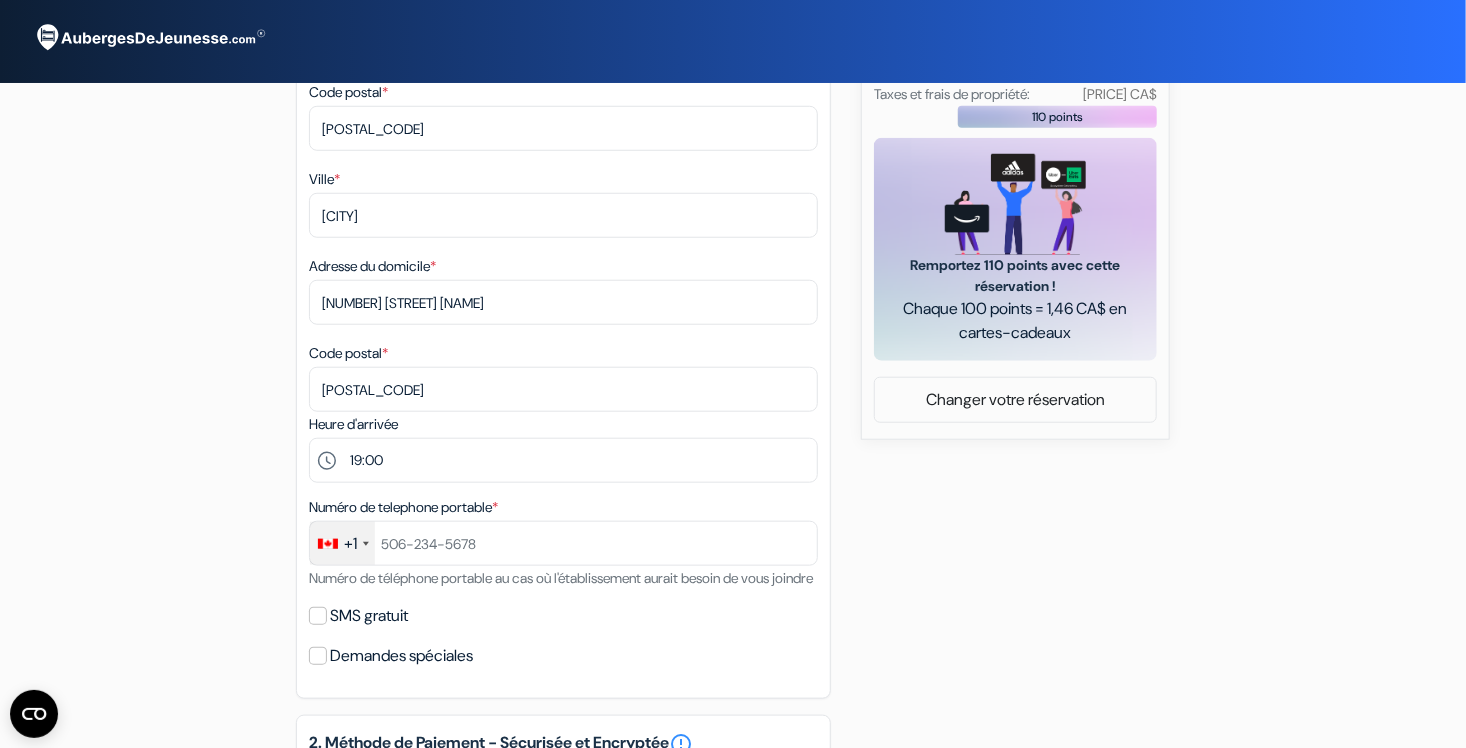 click on "+1" at bounding box center [350, 544] 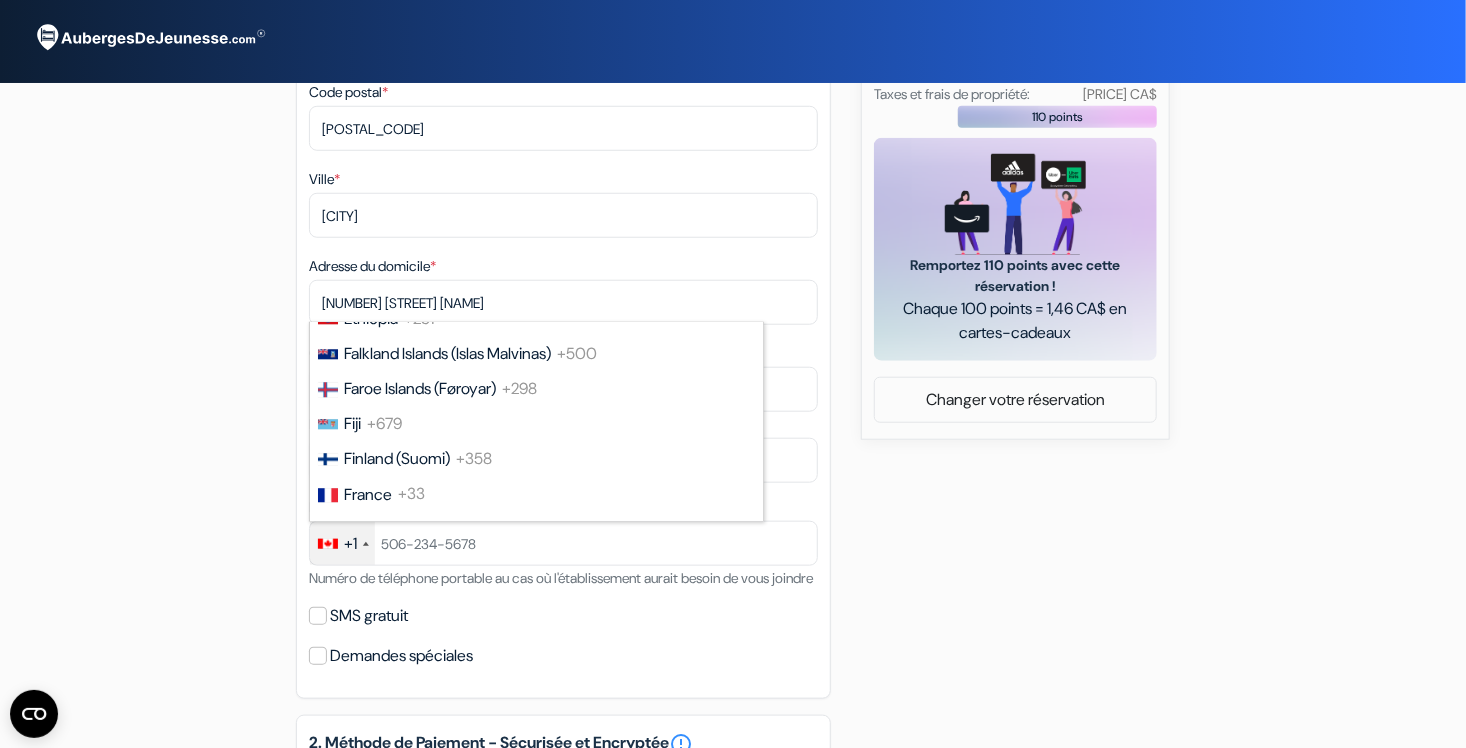 scroll, scrollTop: 2724, scrollLeft: 0, axis: vertical 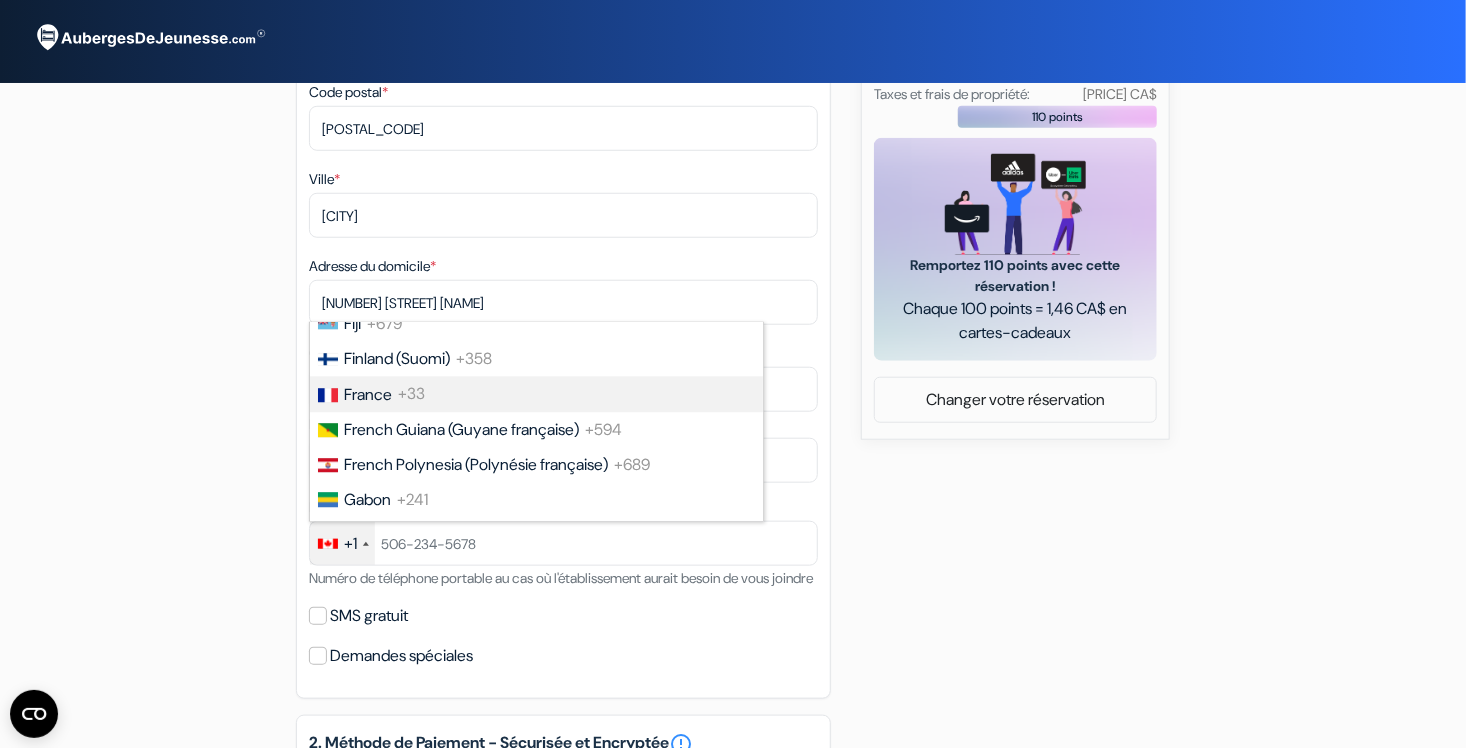 click on "France" at bounding box center [368, 395] 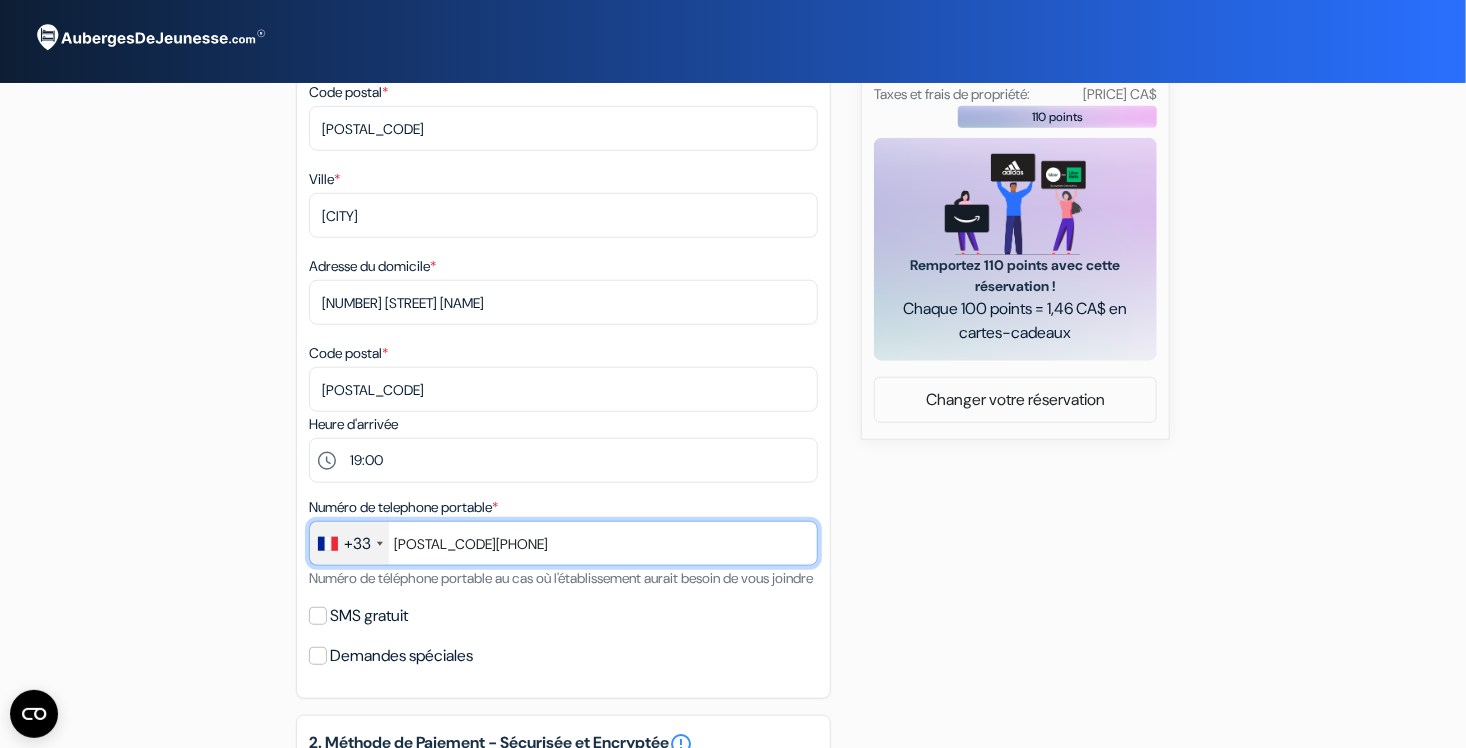 type on "640655577" 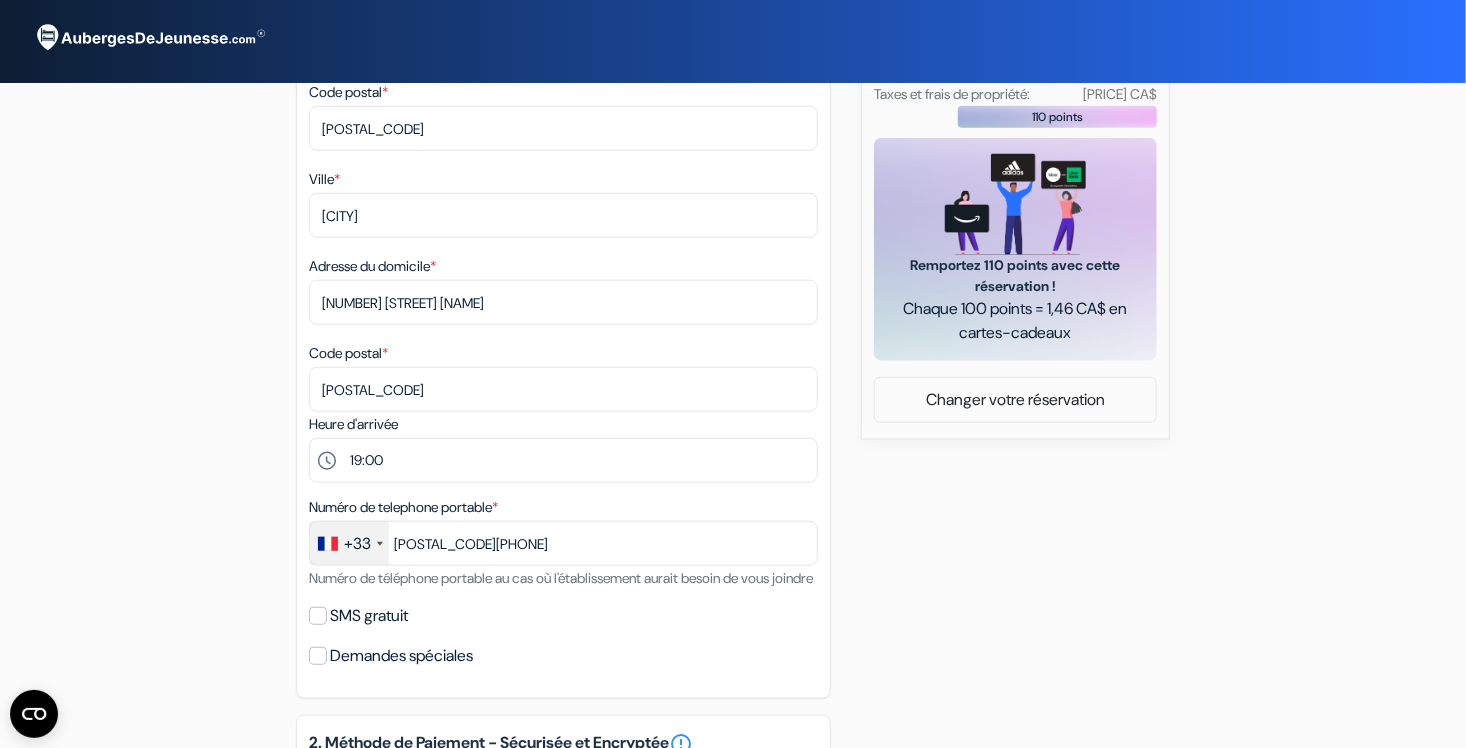 click on "add_box
Auberge HI Boston
19 Stuart Street,
Boston,
Etats Unis
Détails de l'établissement
X
done" at bounding box center [733, 445] 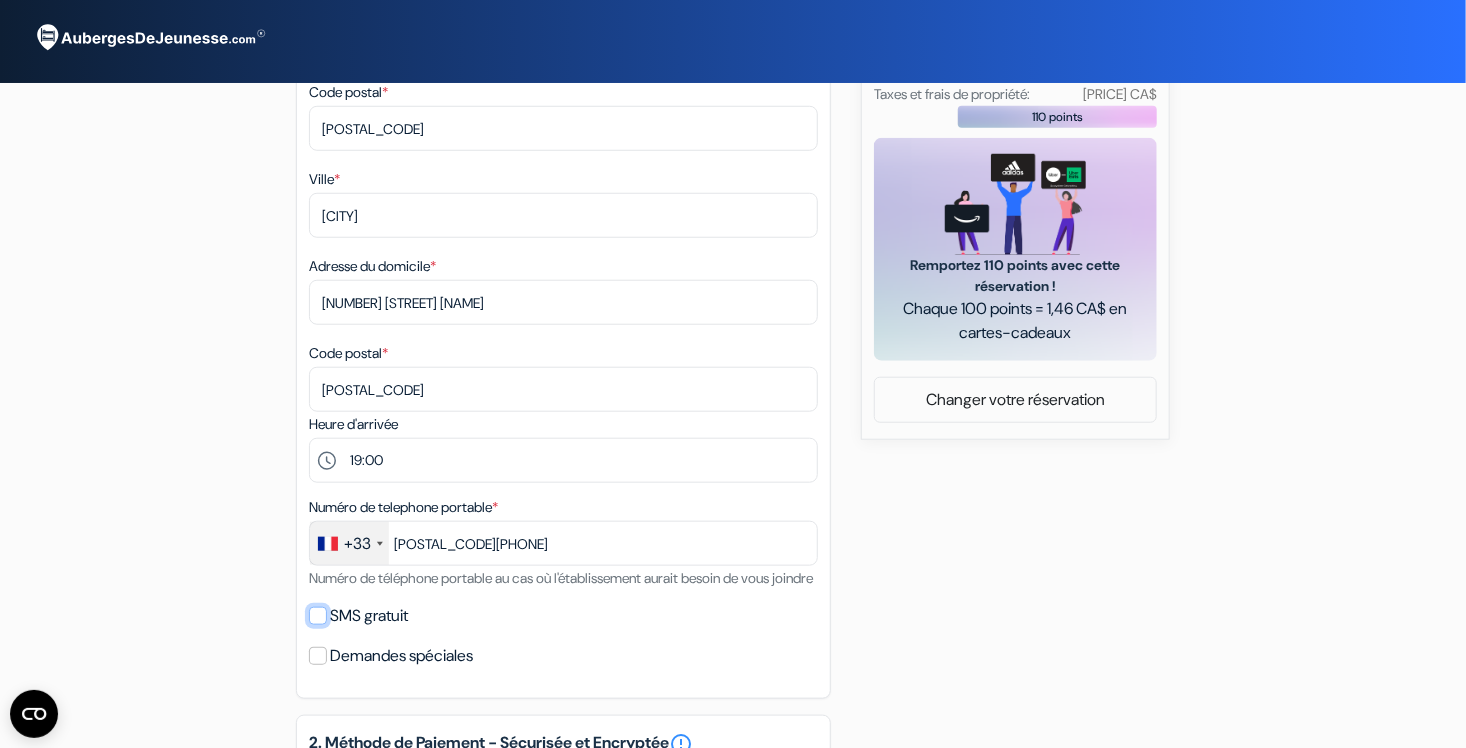 click on "SMS gratuit" at bounding box center [318, 616] 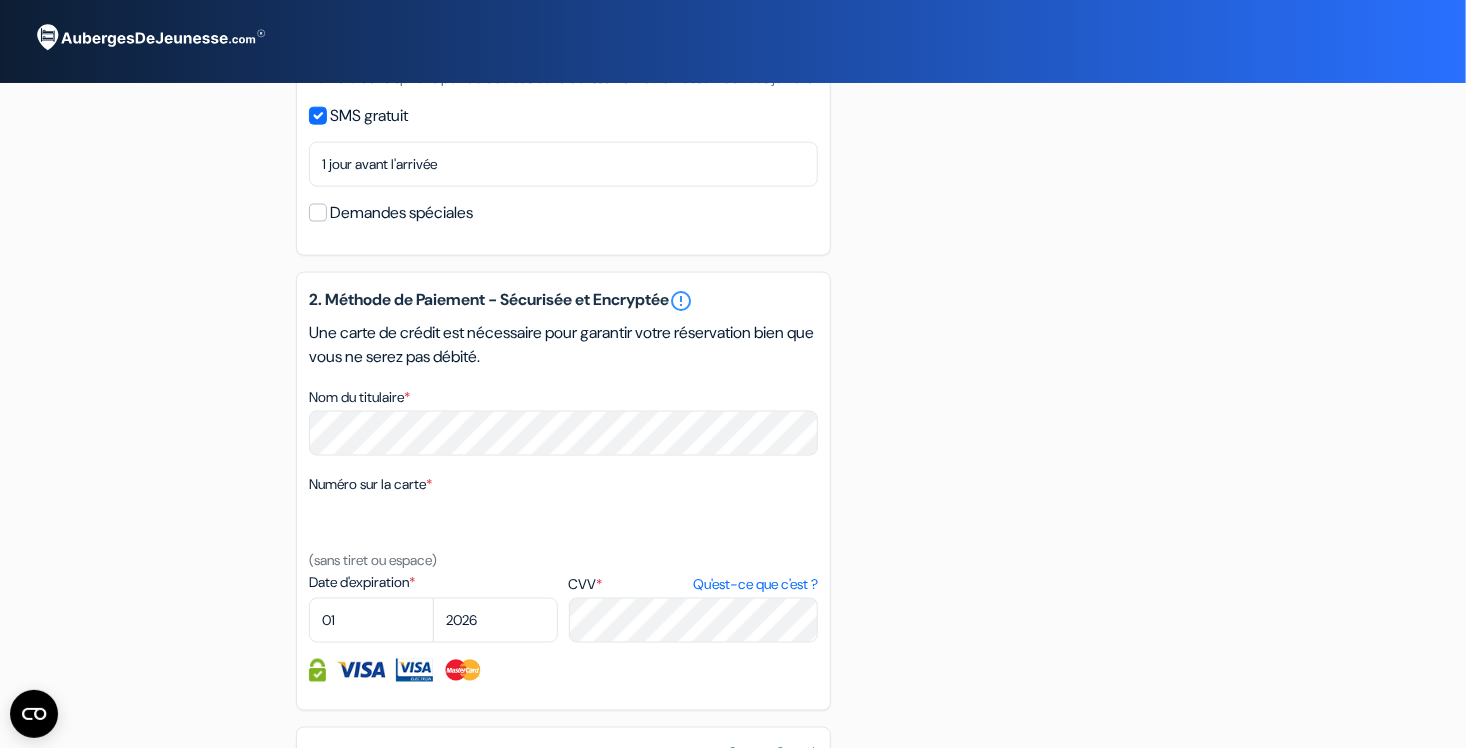 scroll, scrollTop: 1300, scrollLeft: 0, axis: vertical 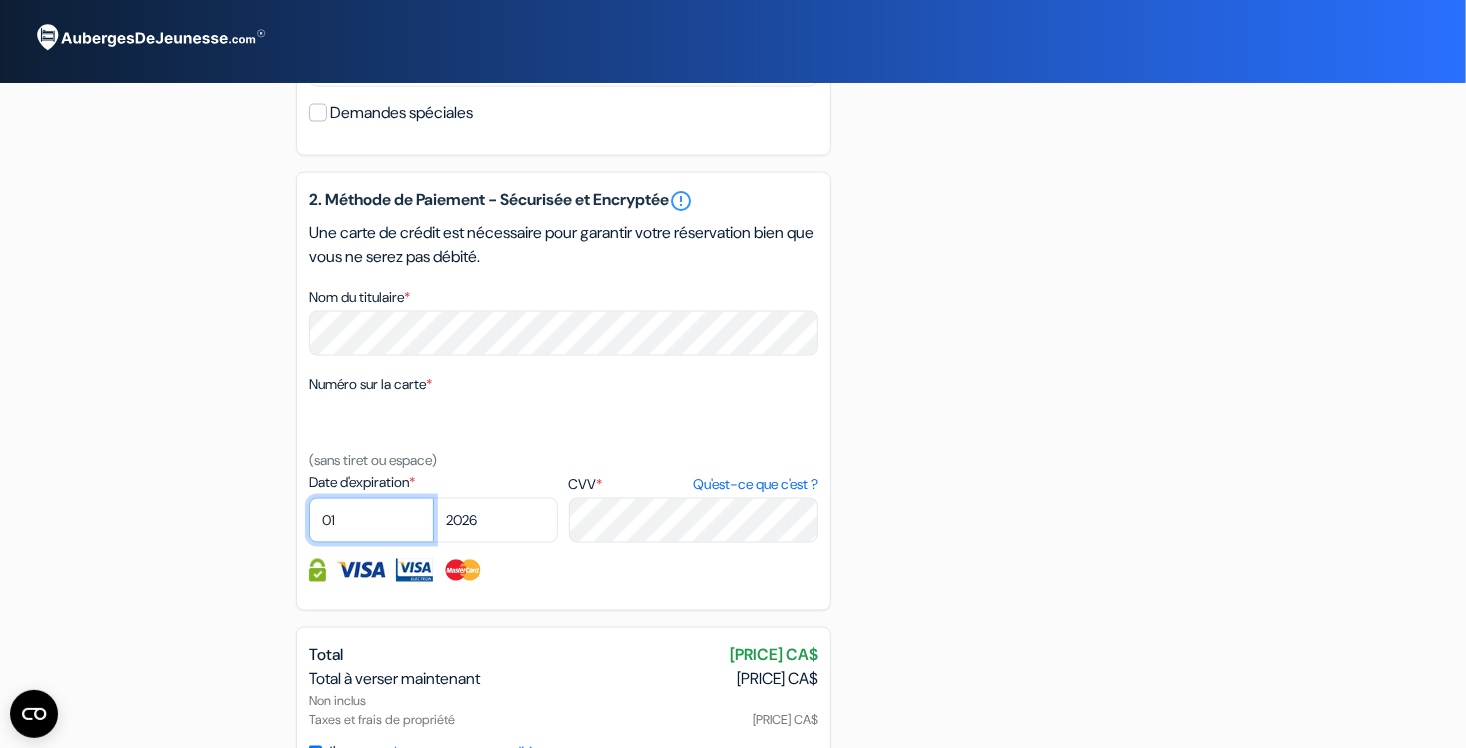 click on "01
02
03
04
05
06
07
08
09
10
11
12" at bounding box center [371, 520] 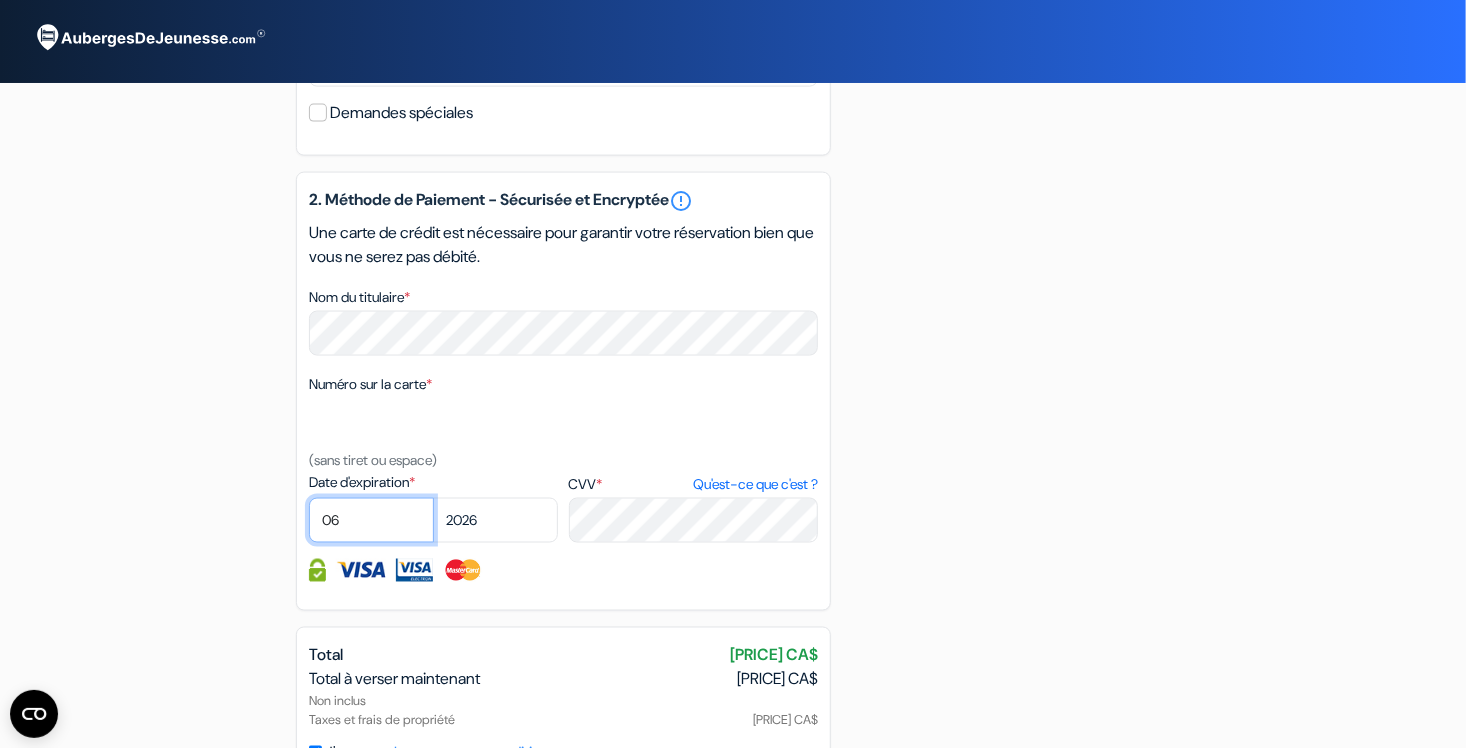 click on "01
02
03
04
05
06
07
08
09
10
11
12" at bounding box center (371, 520) 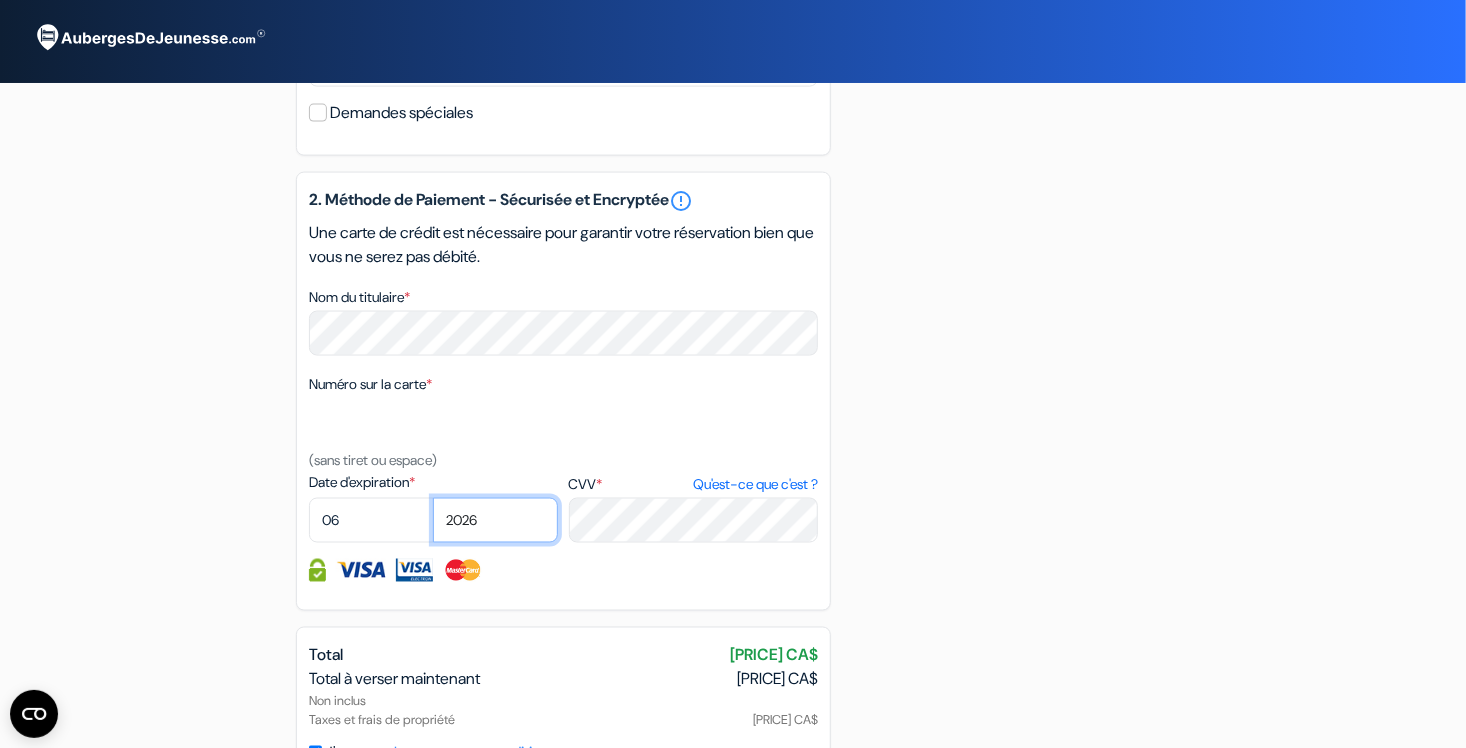 click on "2025
2026
2027
2028
2029
2030
2031
2032
2033
2034
2035
2036 2037 2038 2039 2040 2041" at bounding box center [495, 520] 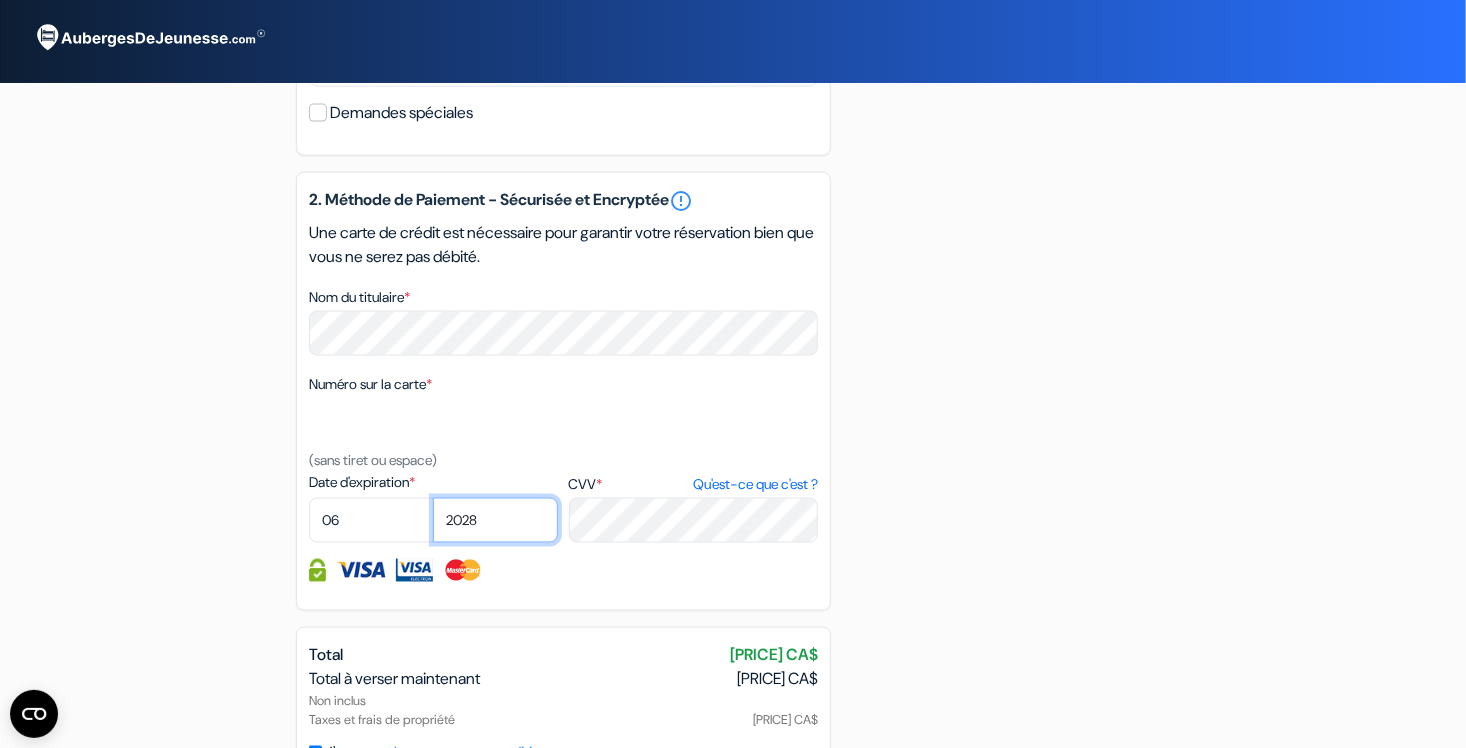 click on "2025
2026
2027
2028
2029
2030
2031
2032
2033
2034
2035
2036 2037 2038 2039 2040 2041" at bounding box center (495, 520) 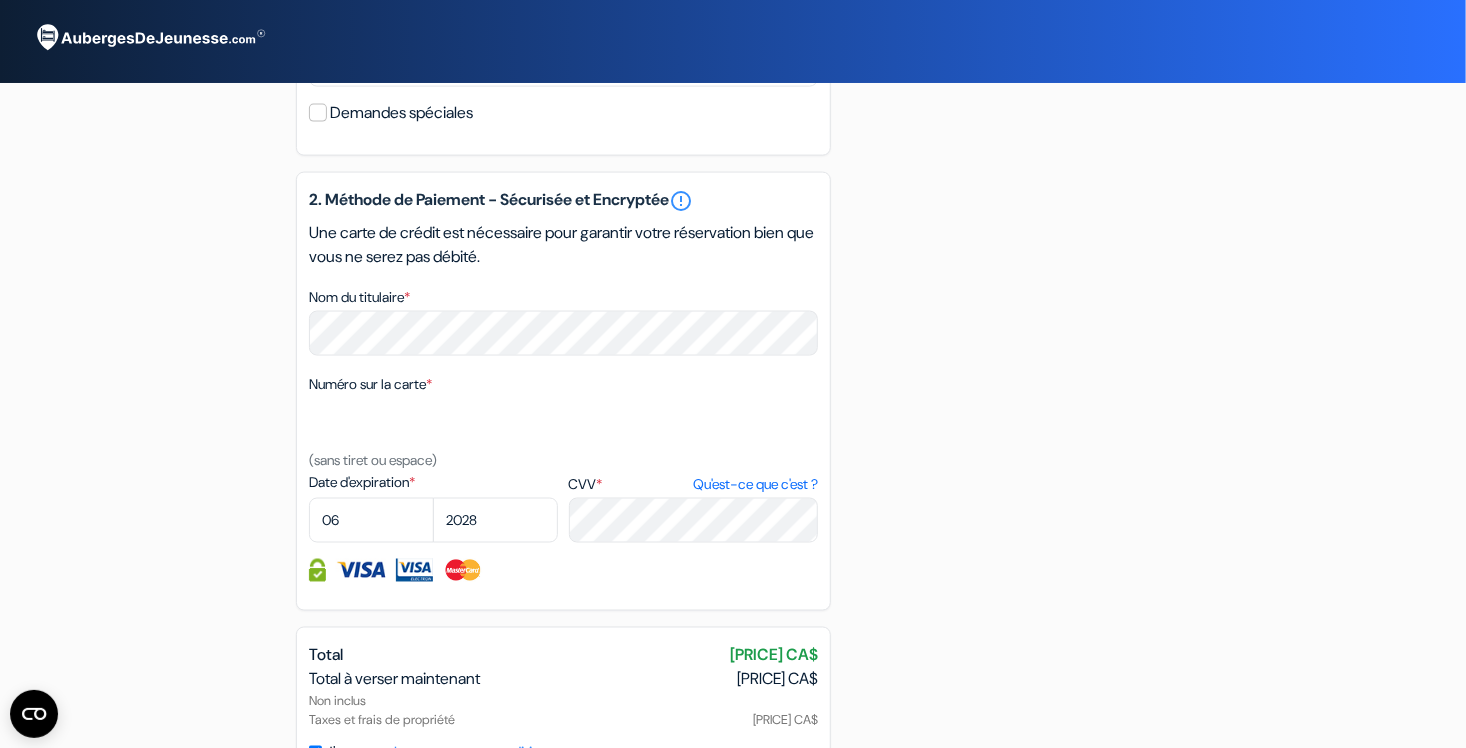 click on "2. Méthode de Paiement - Sécurisée et Encryptée                         error_outline
Une carte de crédit est nécessaire pour garantir votre réservation bien que vous ne serez pas débité.
Nom du titulaire  *
Numéro sur la carte  *
(sans tiret ou espace)
Date d'expiration  *
01
02
03
04
05 06 07 08 09 10 11 12 2025 2026" at bounding box center [563, 391] 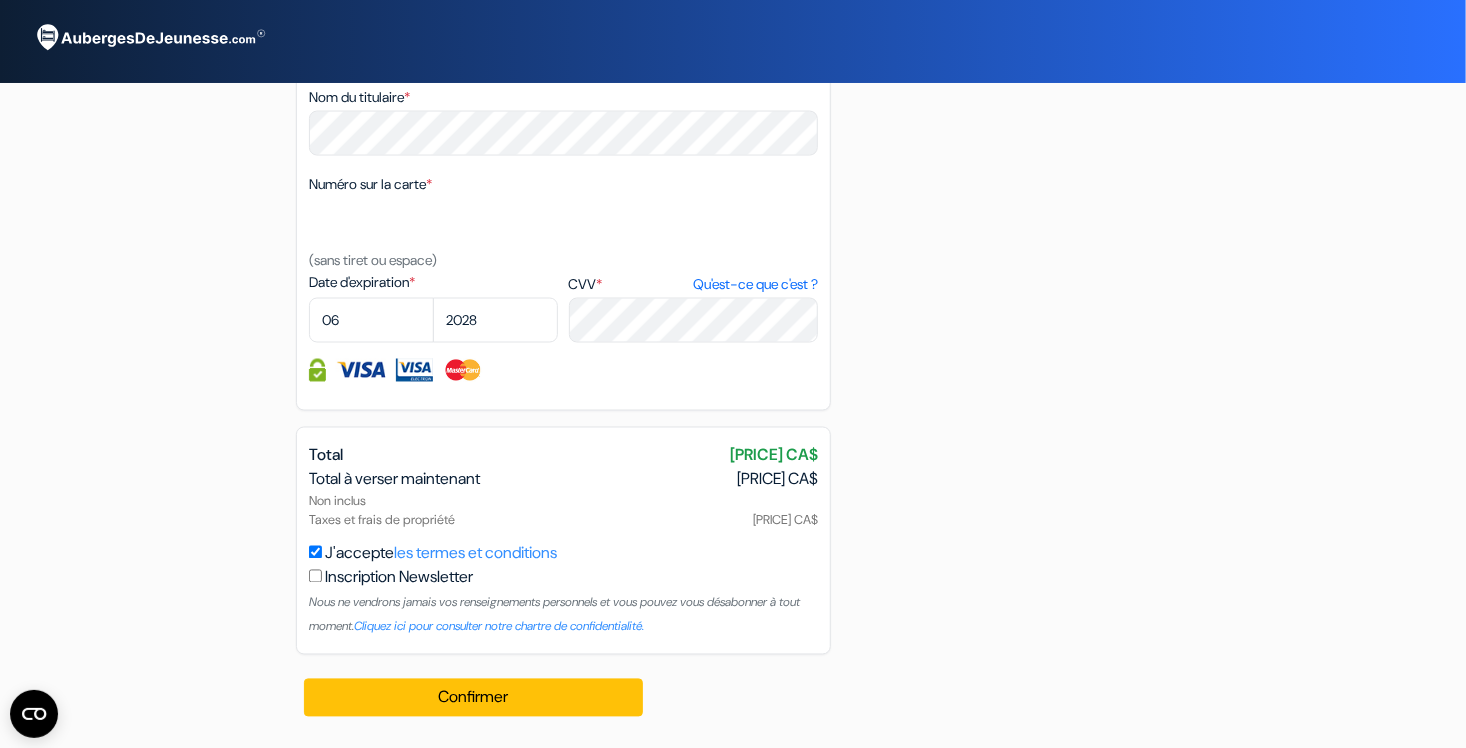 scroll, scrollTop: 1541, scrollLeft: 0, axis: vertical 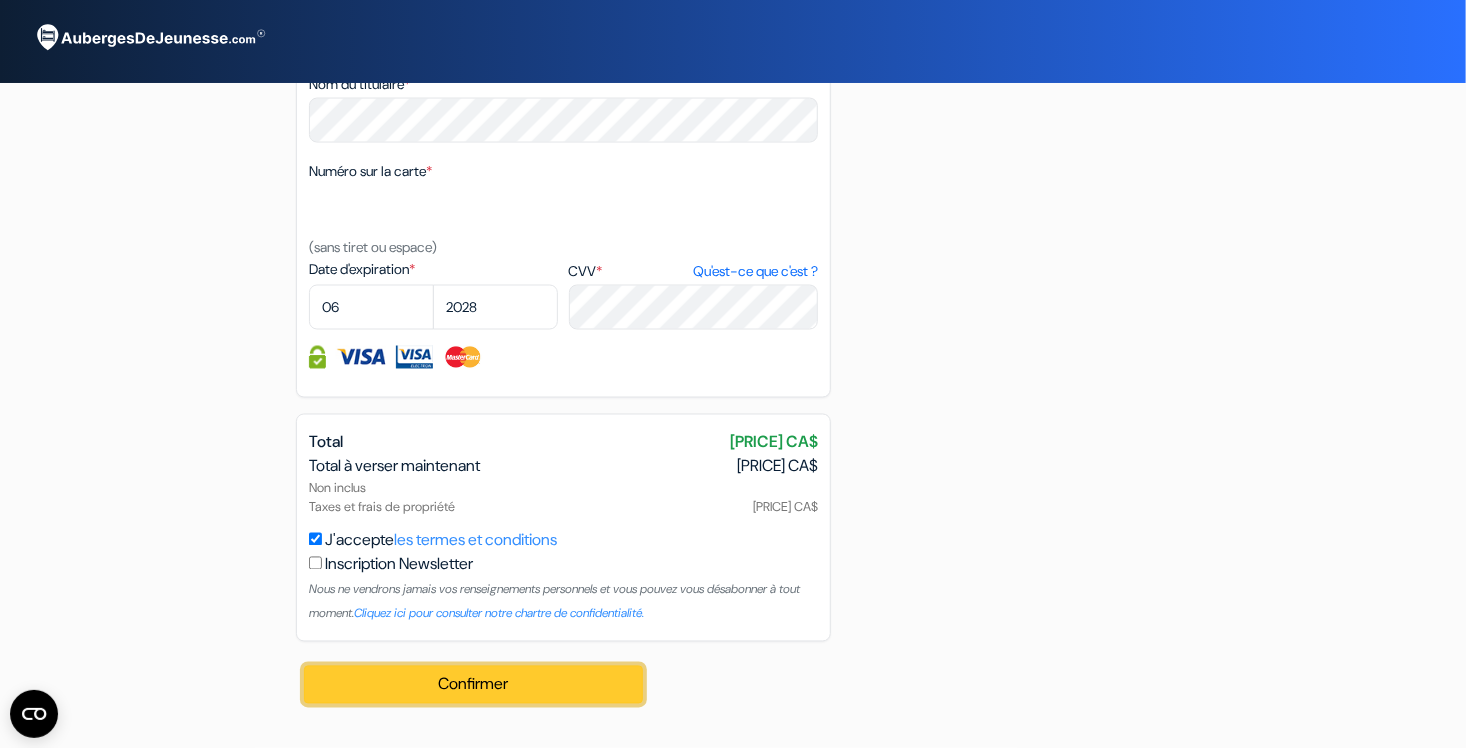 click on "Confirmer
Loading..." at bounding box center (473, 685) 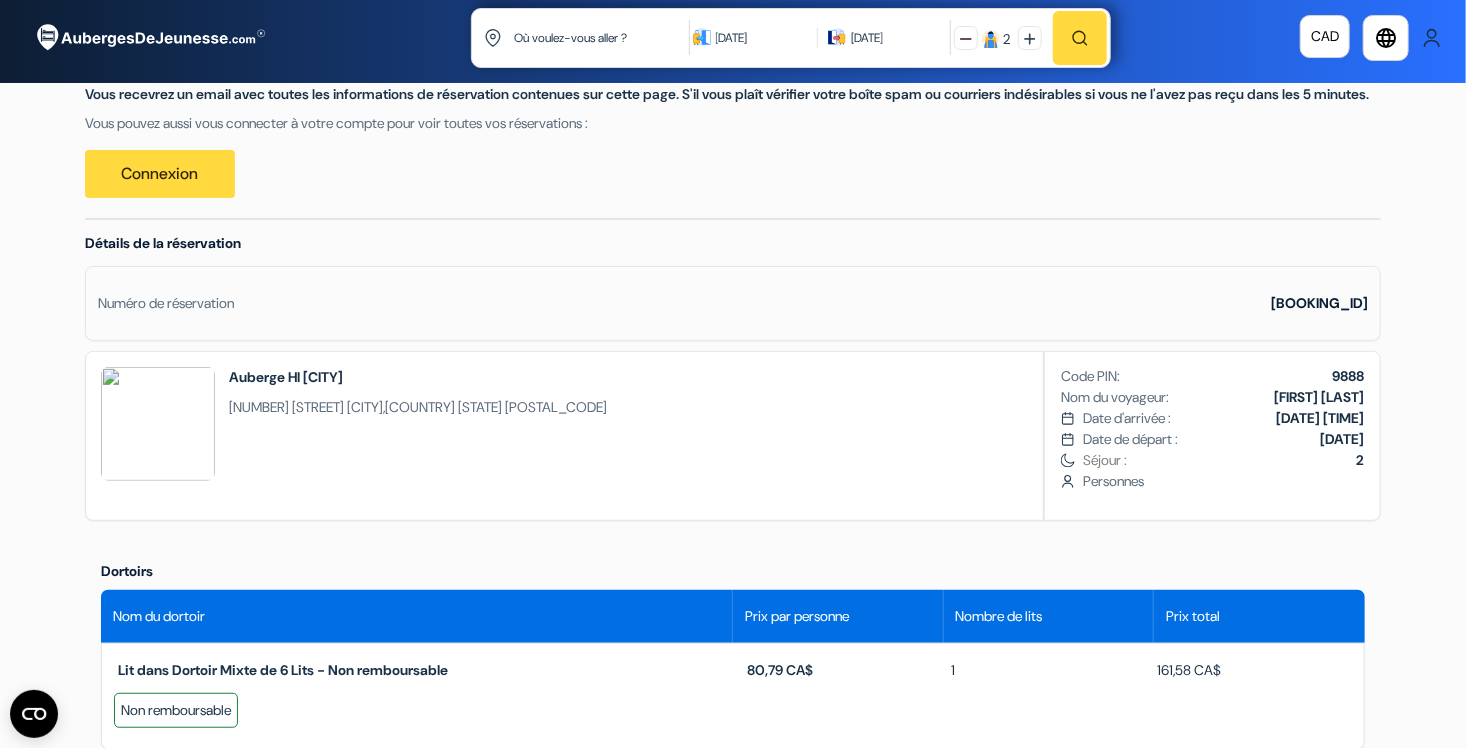 scroll, scrollTop: 0, scrollLeft: 0, axis: both 